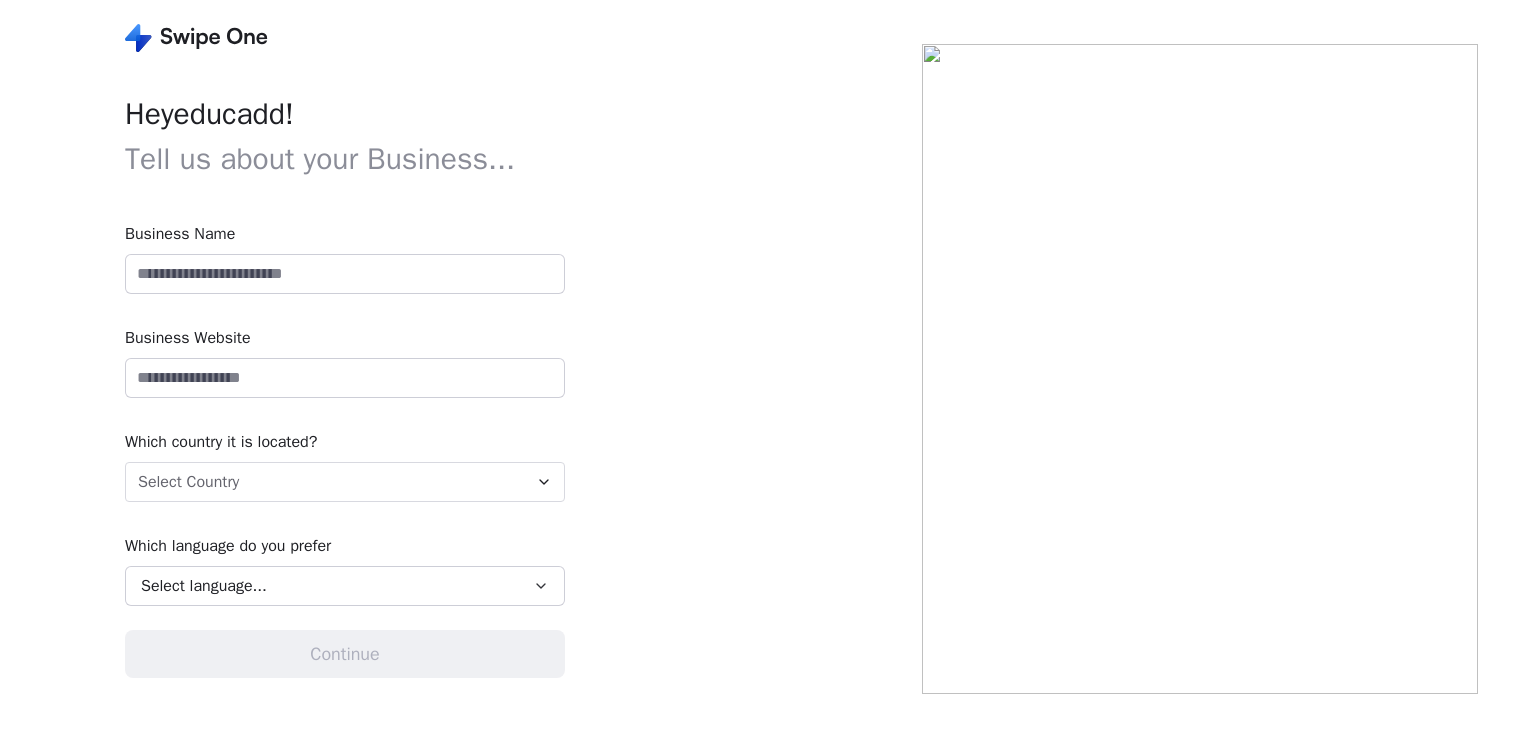 scroll, scrollTop: 0, scrollLeft: 0, axis: both 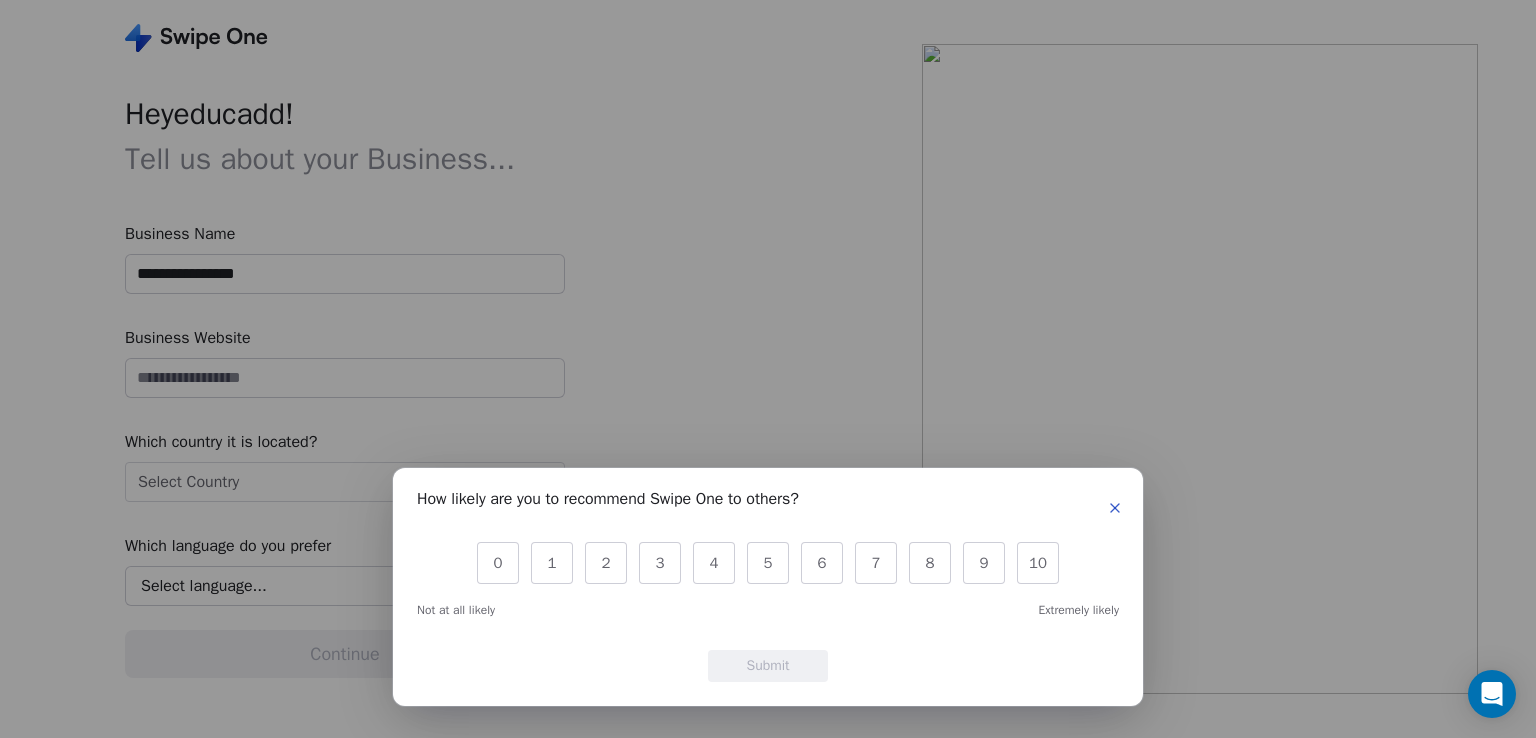 click on "How likely are you to recommend Swipe One to others? 0 1 2 3 4 5 6 7 8 9 10 Not at all likely Extremely likely Submit" at bounding box center (768, 369) 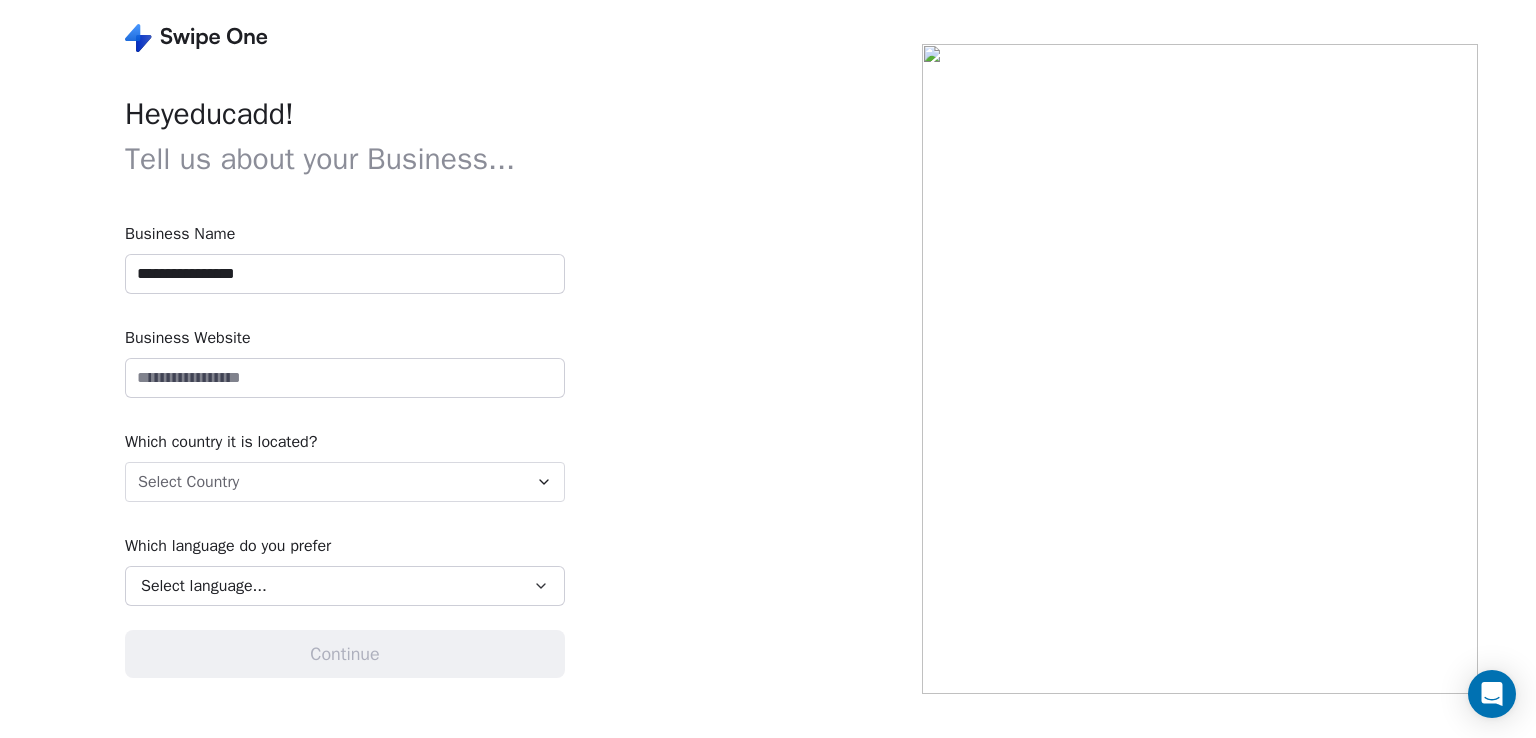 drag, startPoint x: 265, startPoint y: 269, endPoint x: 121, endPoint y: 282, distance: 144.58562 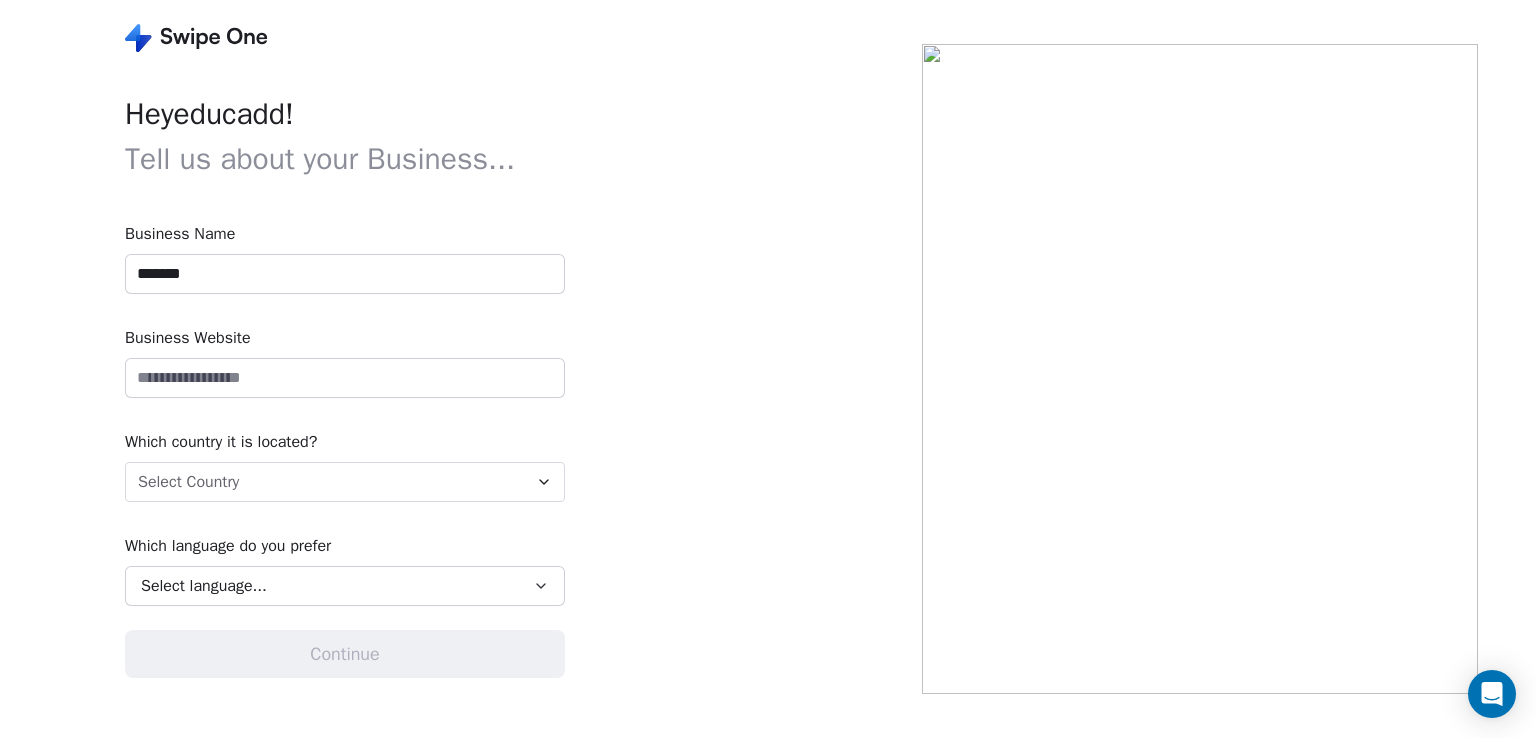type on "*******" 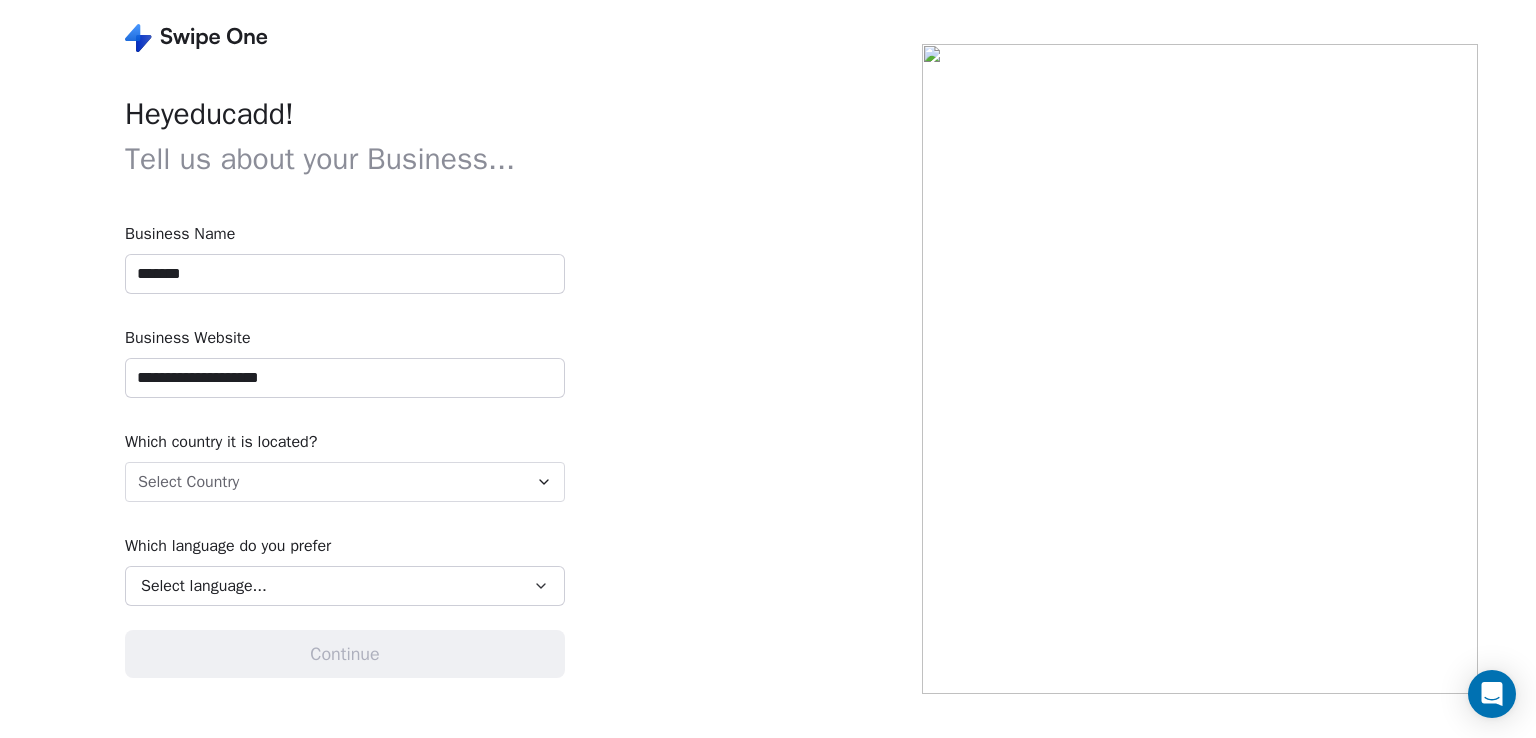 type on "**********" 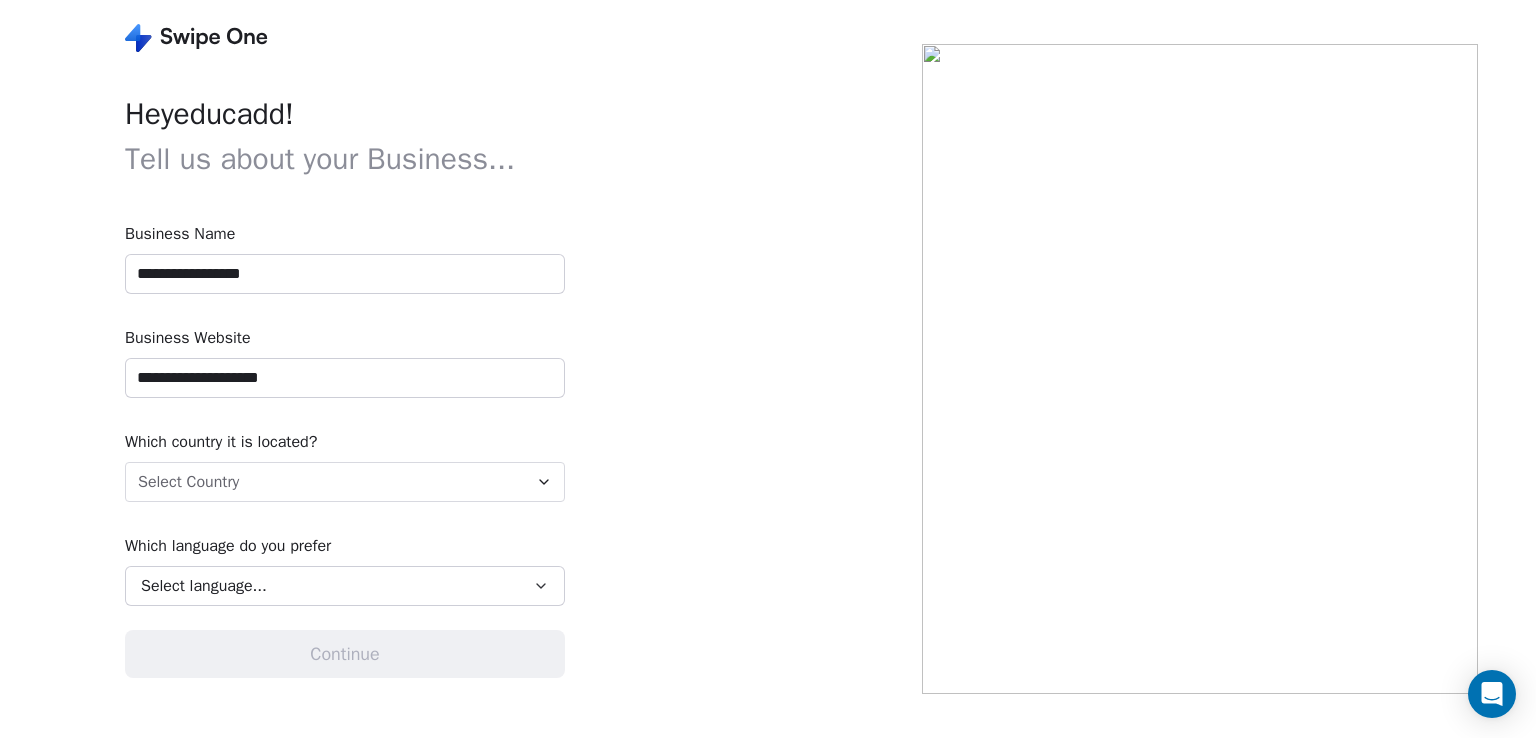 type on "**********" 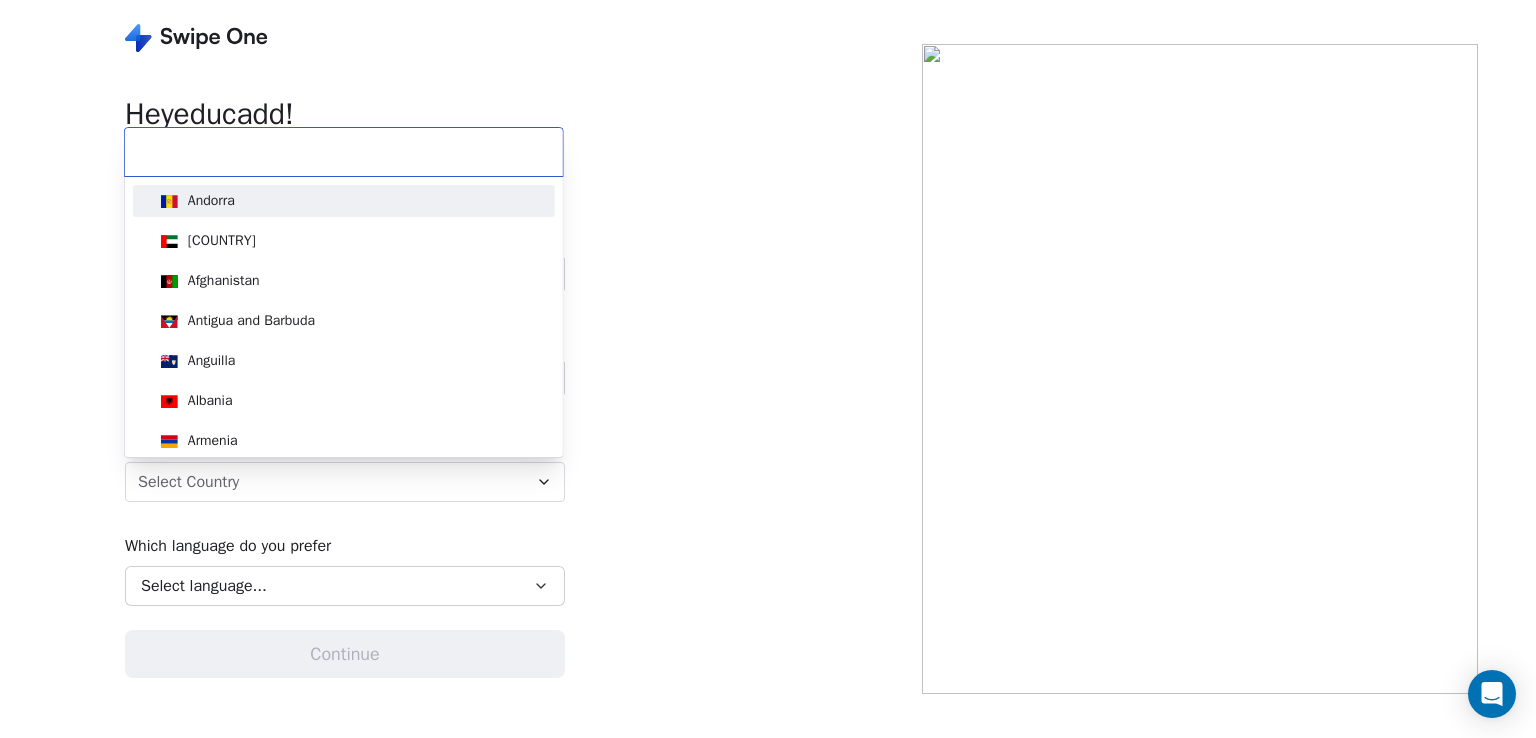 click on "**********" at bounding box center (768, 369) 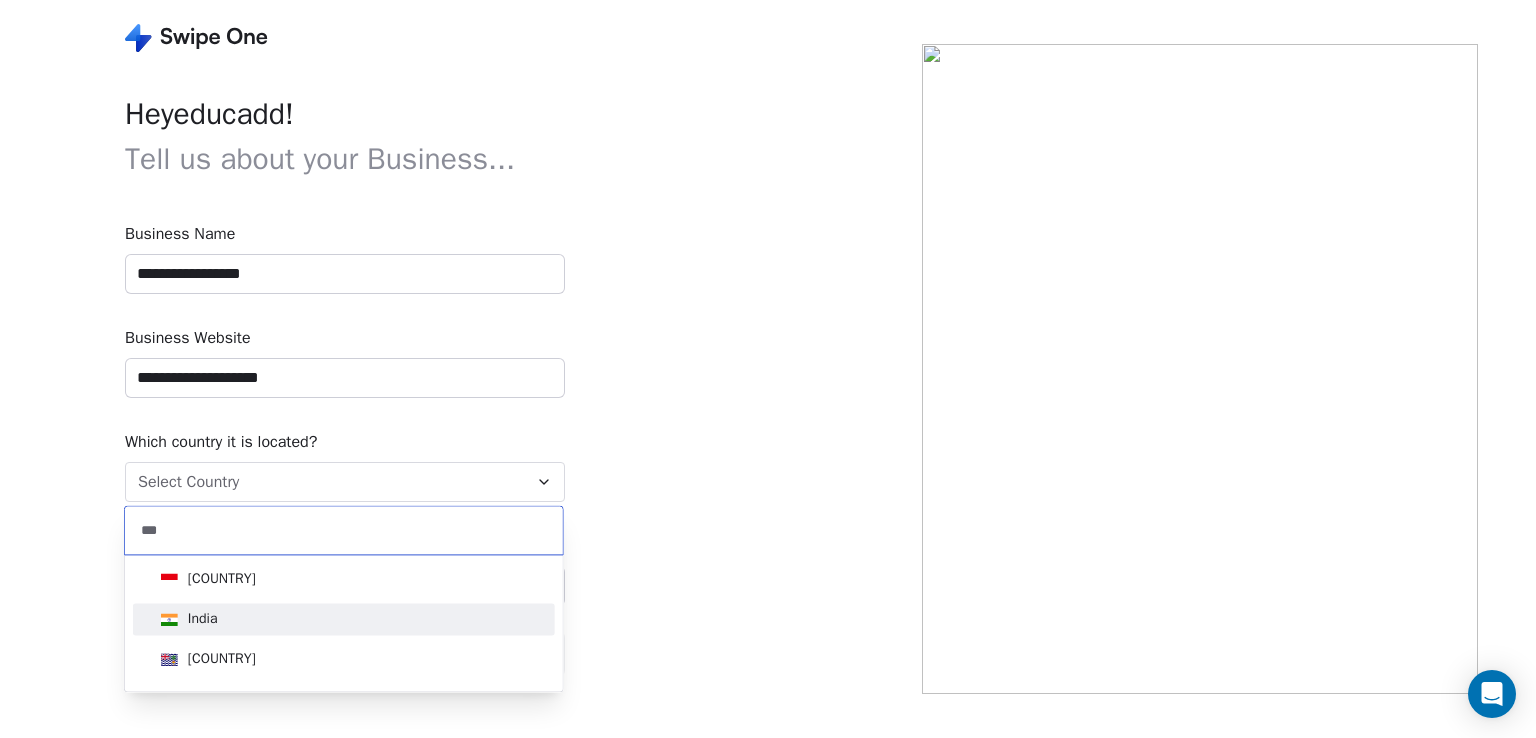 type on "***" 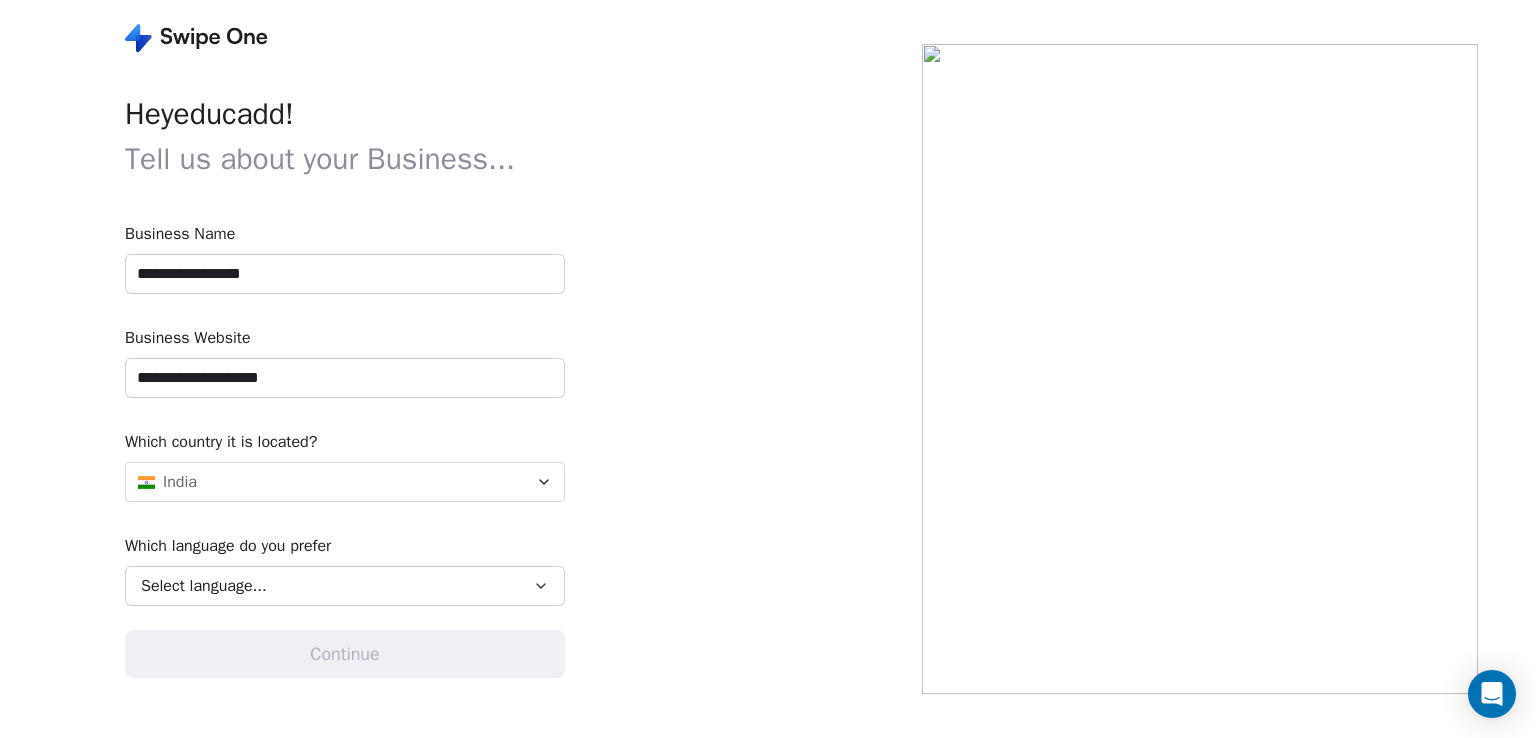 click on "Select language..." at bounding box center [331, 586] 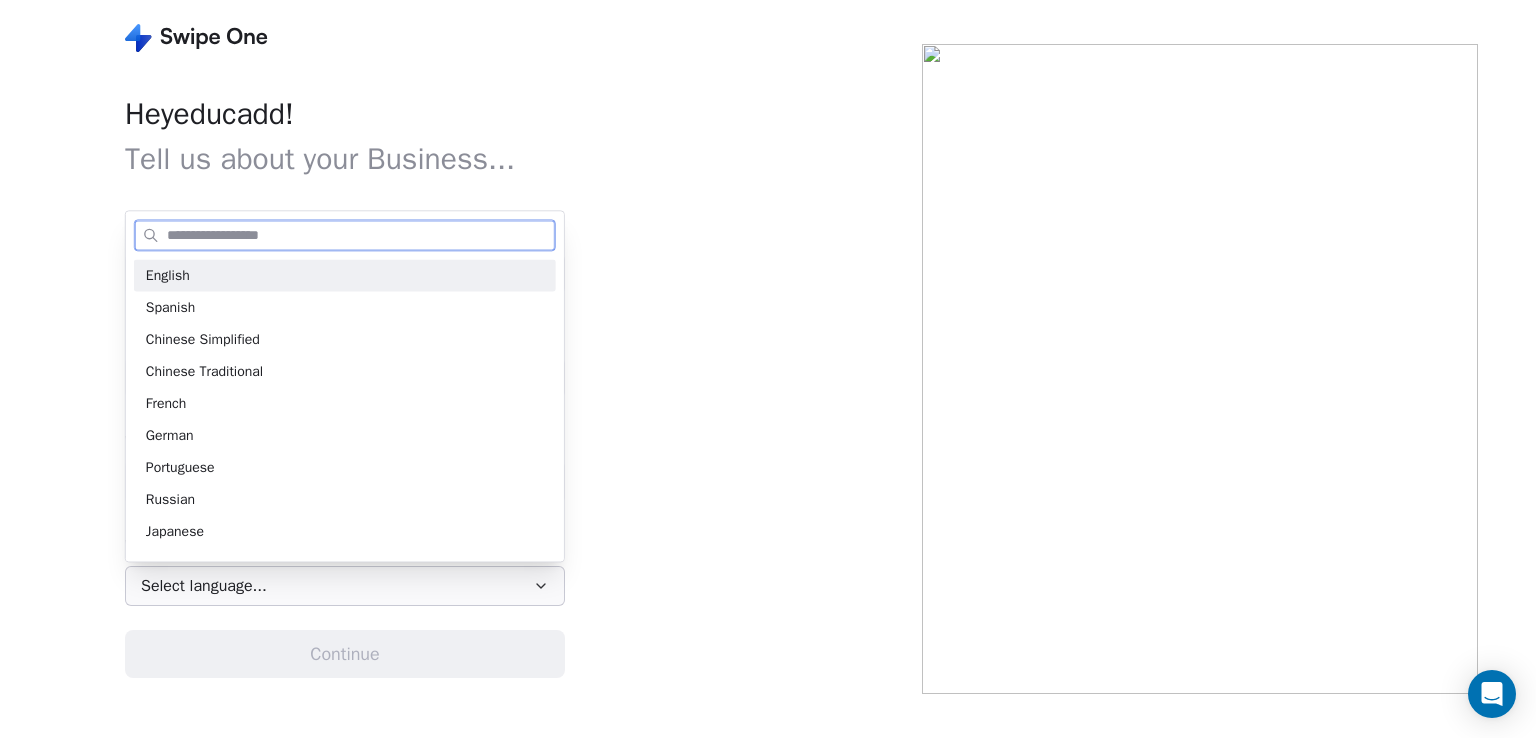 click on "English" at bounding box center [345, 275] 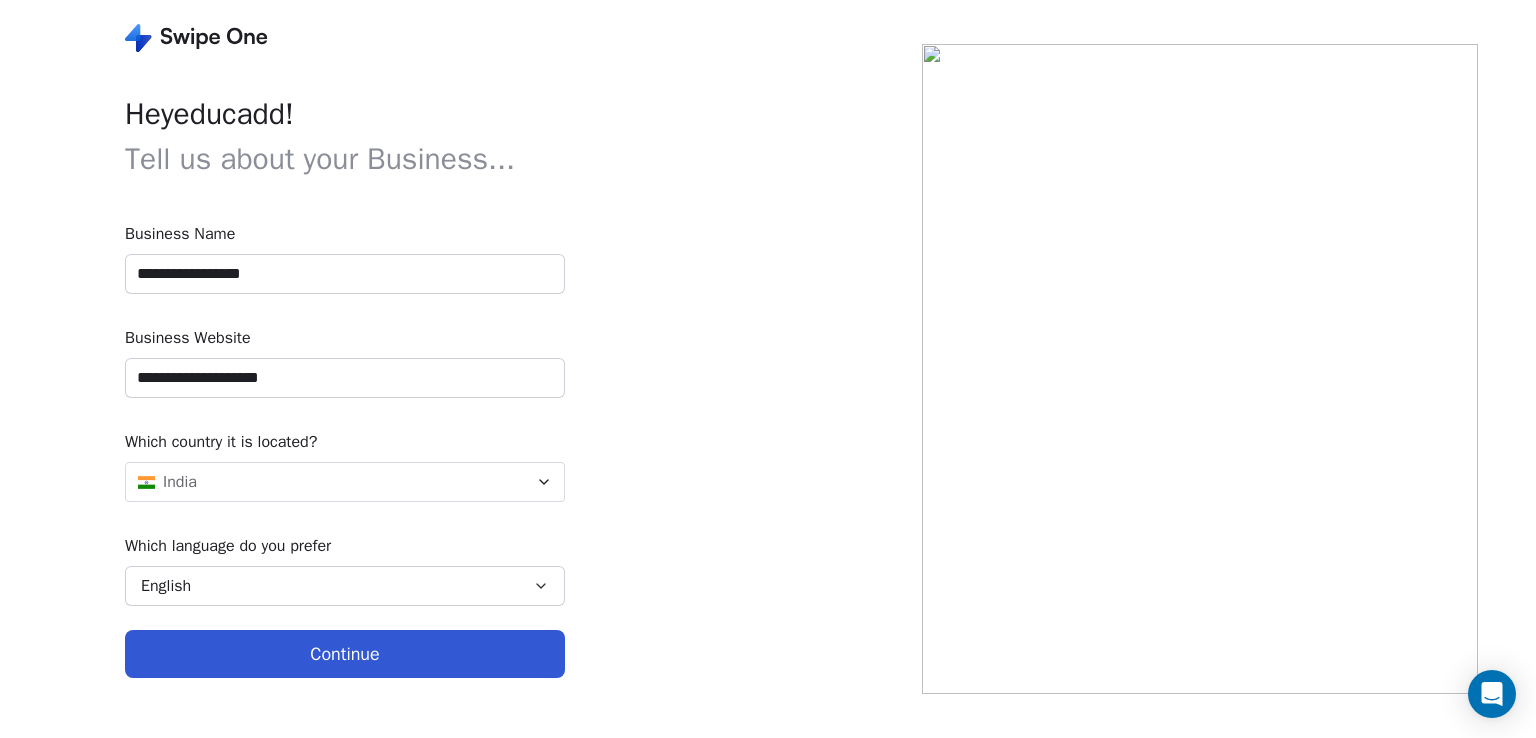 click on "Continue" at bounding box center [345, 654] 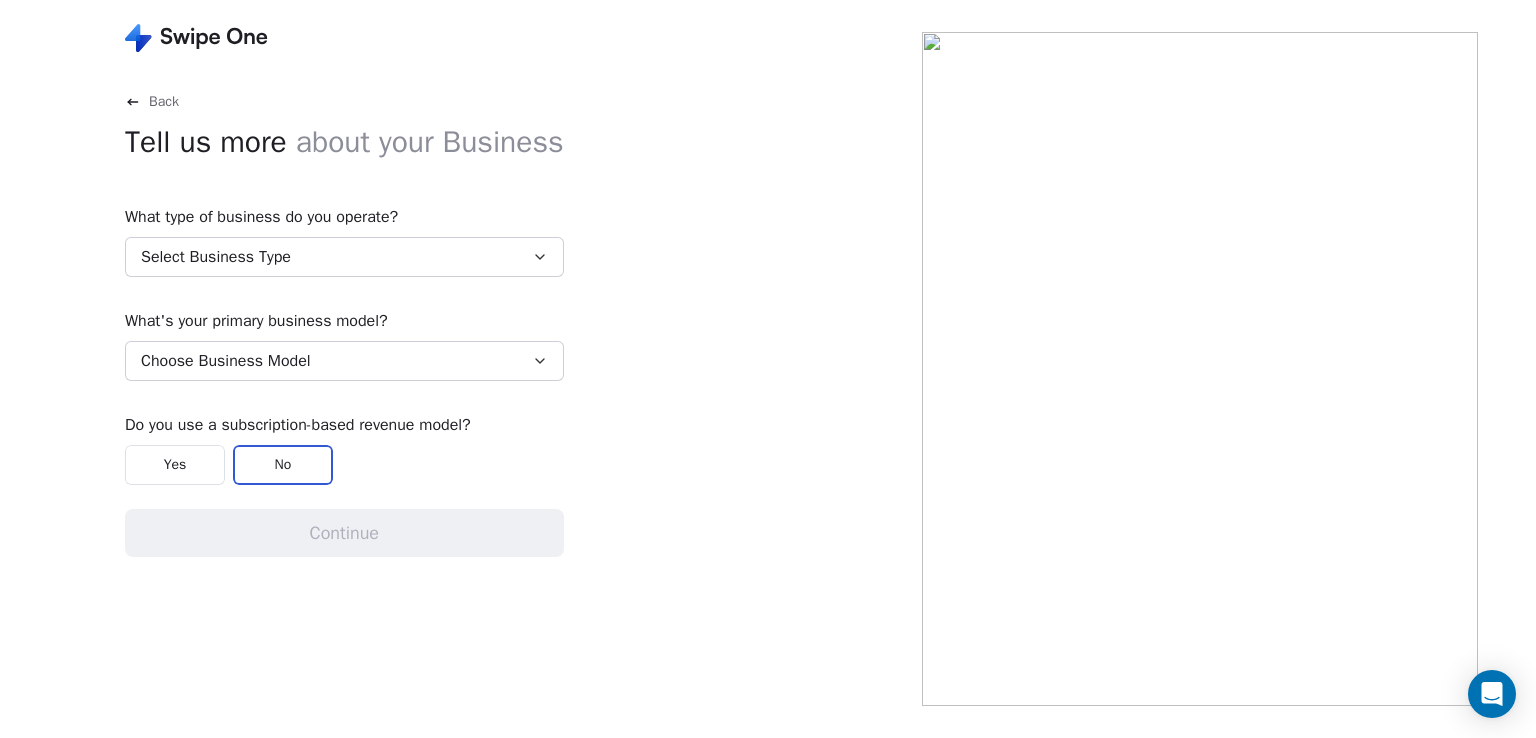 click 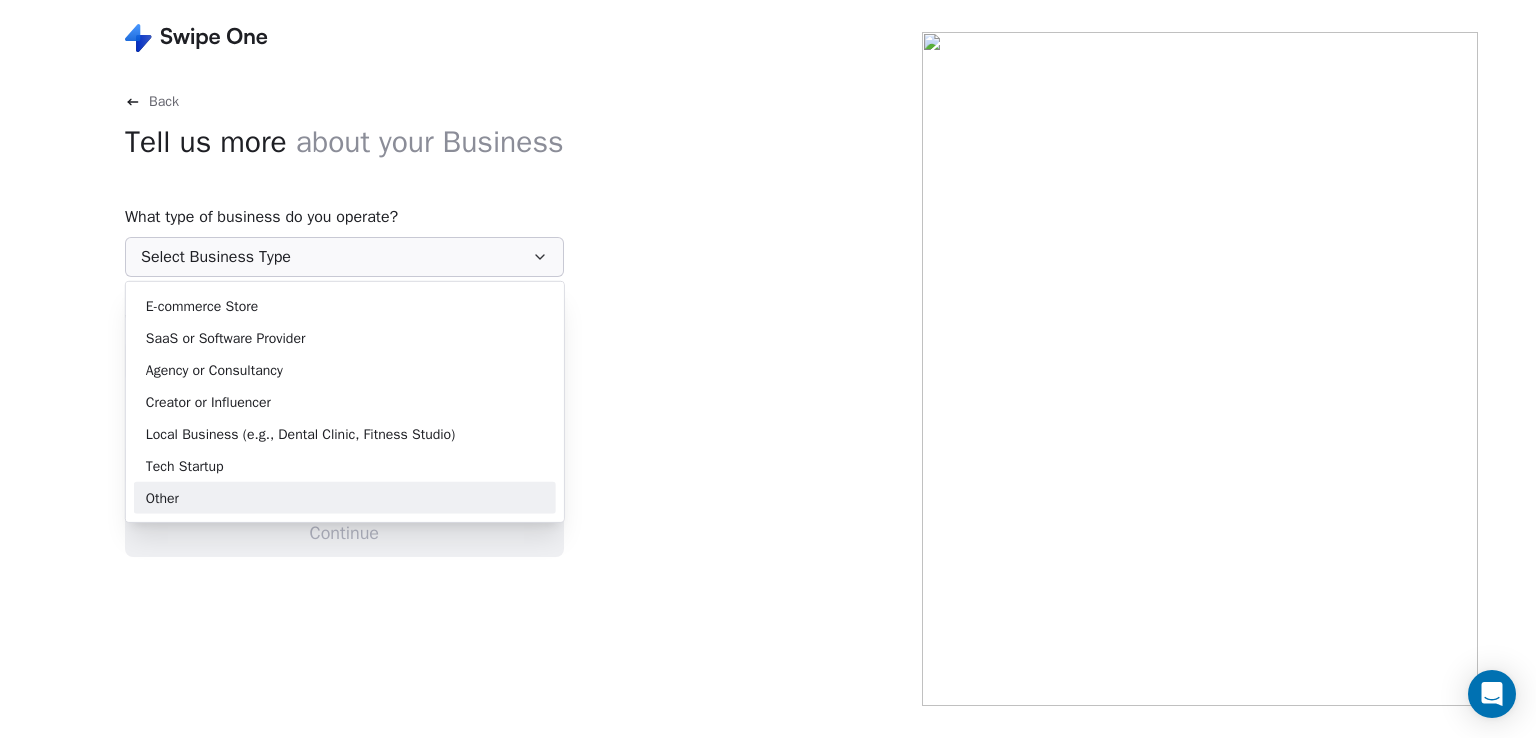 click on "Other" at bounding box center [345, 497] 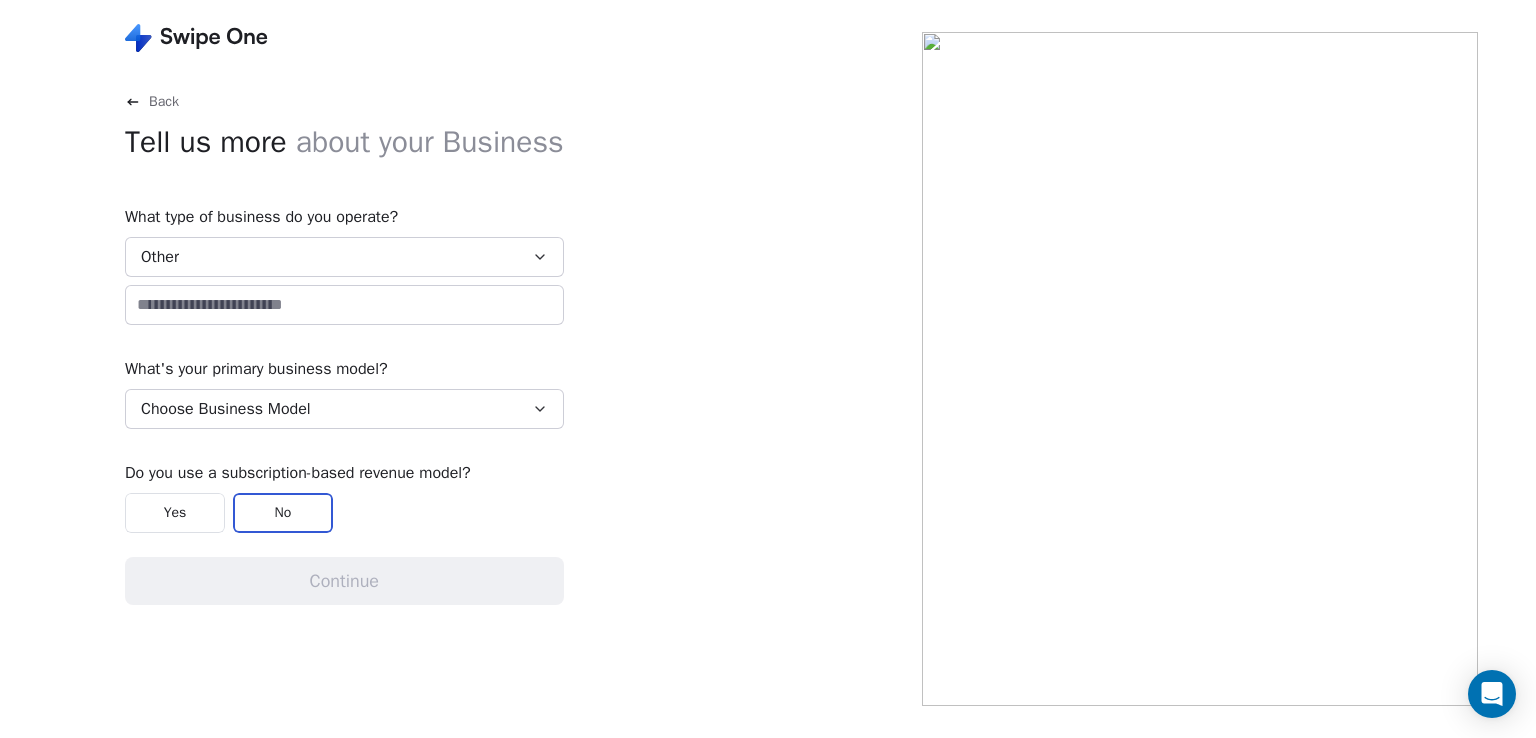 click at bounding box center (344, 305) 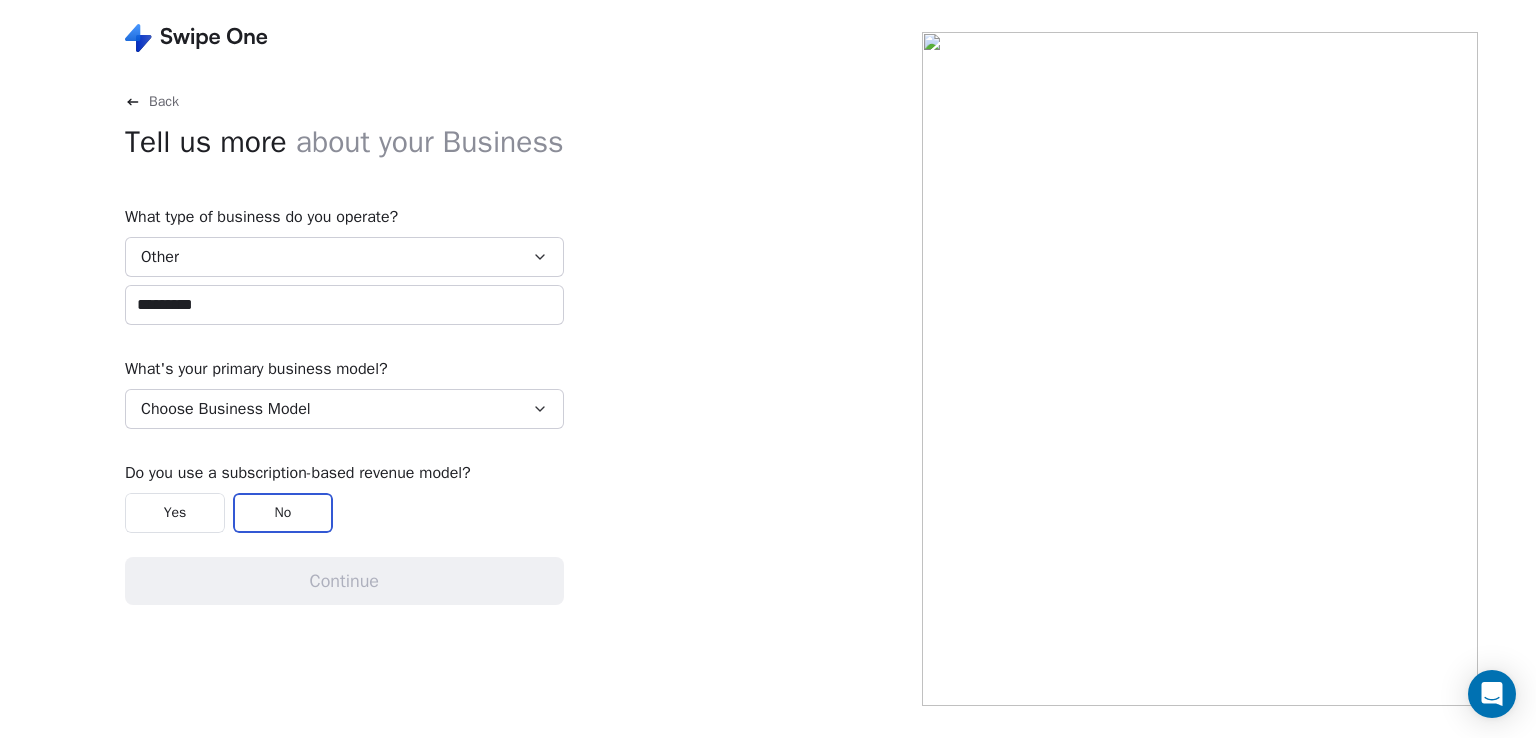 type on "*********" 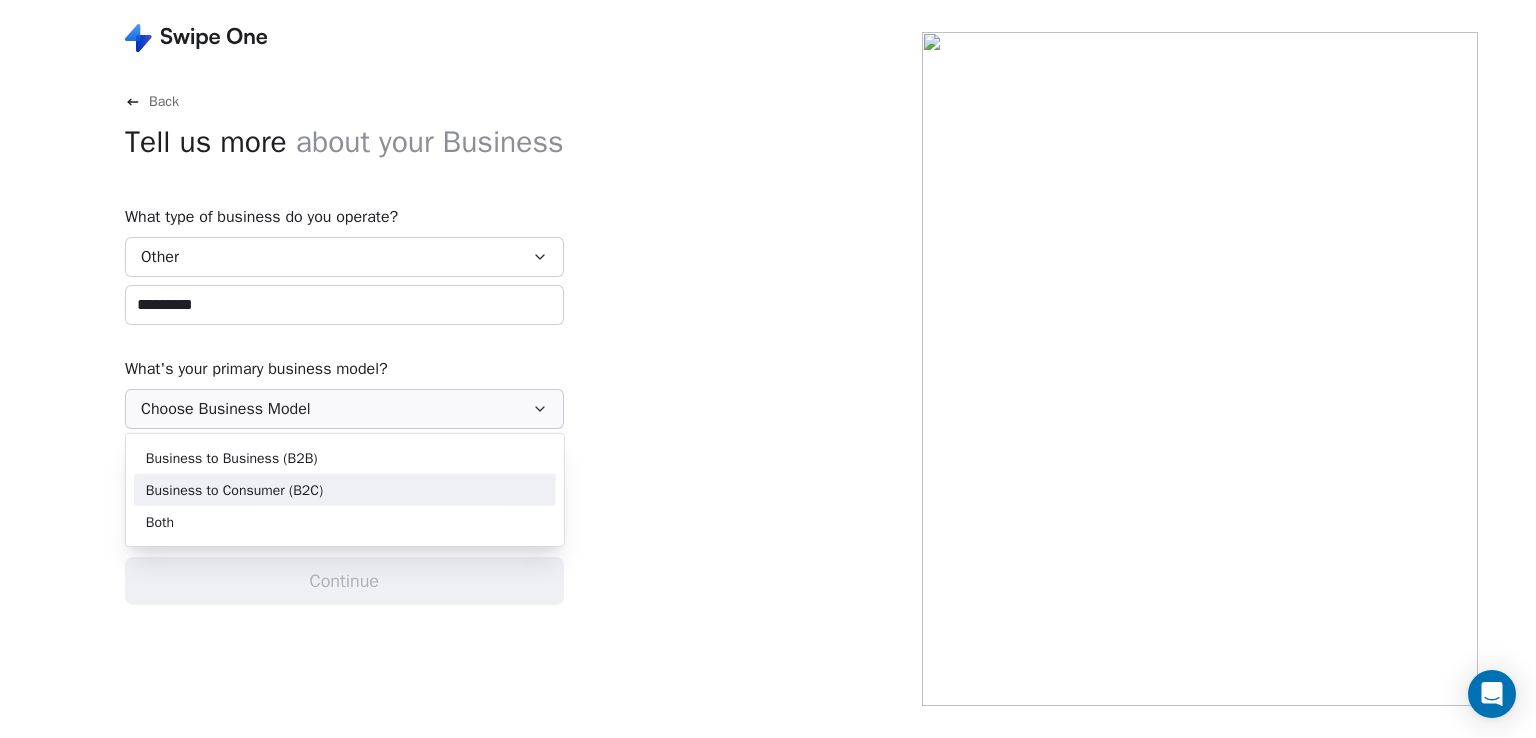 click on "Business to Consumer (B2C)" at bounding box center (345, 489) 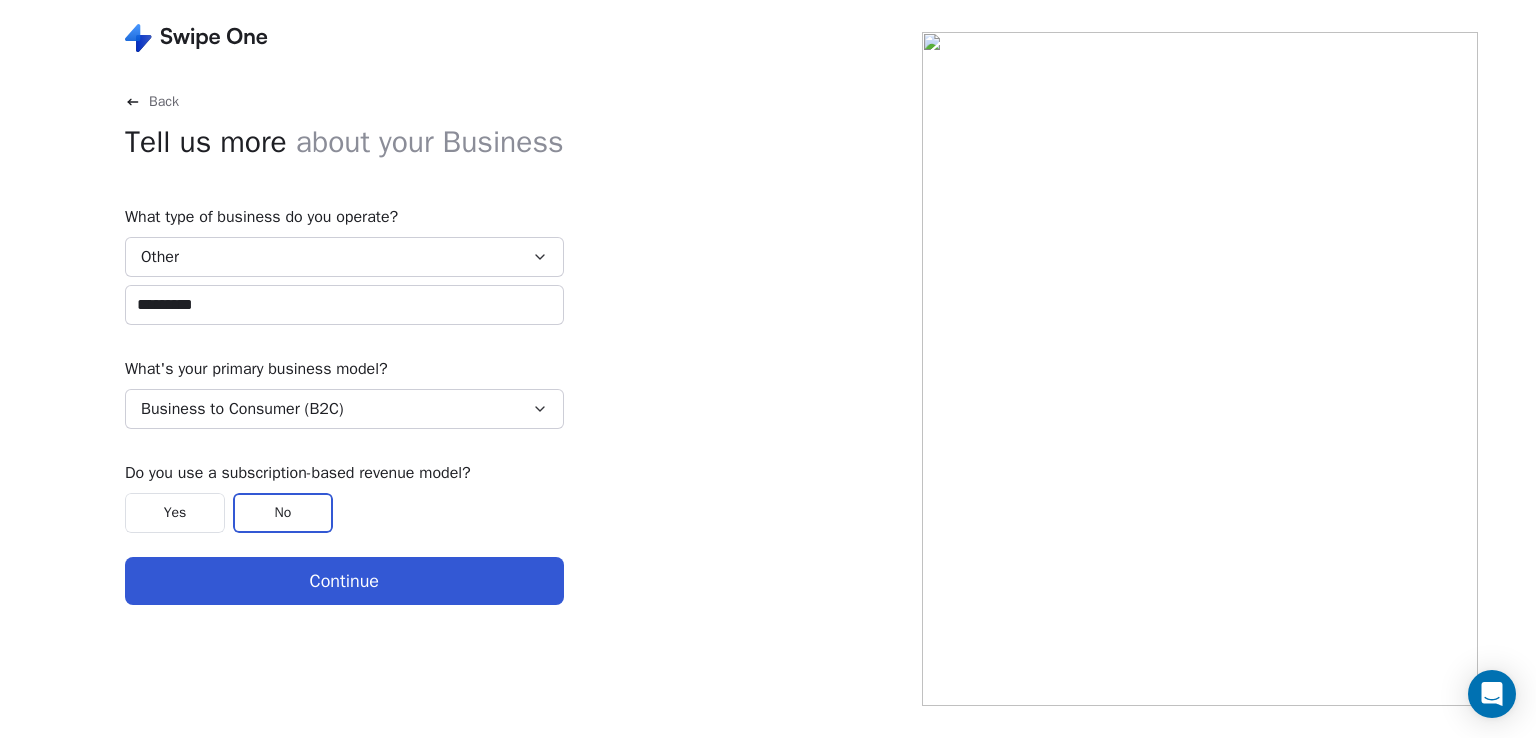 click on "Continue" at bounding box center [344, 581] 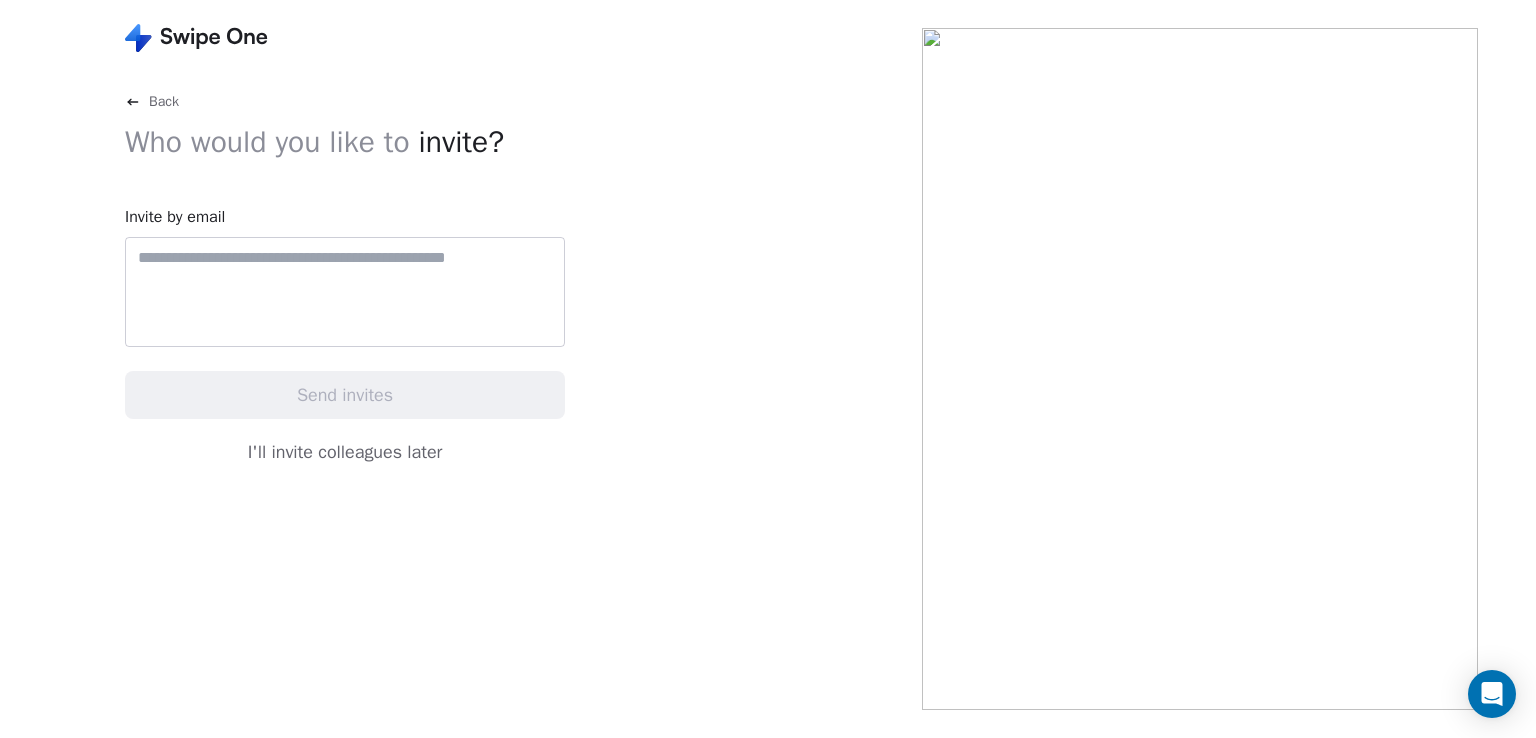 click at bounding box center [345, 292] 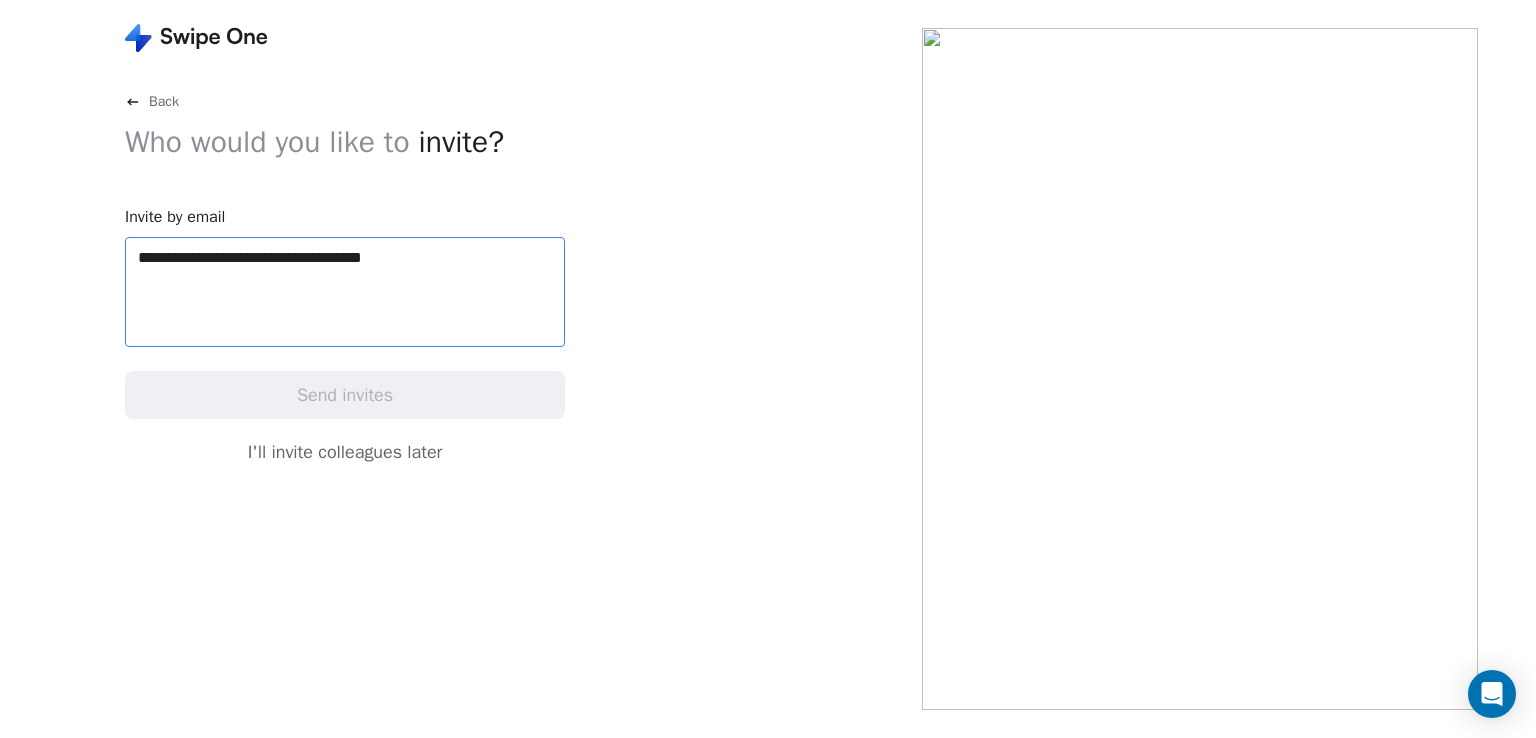 type on "**********" 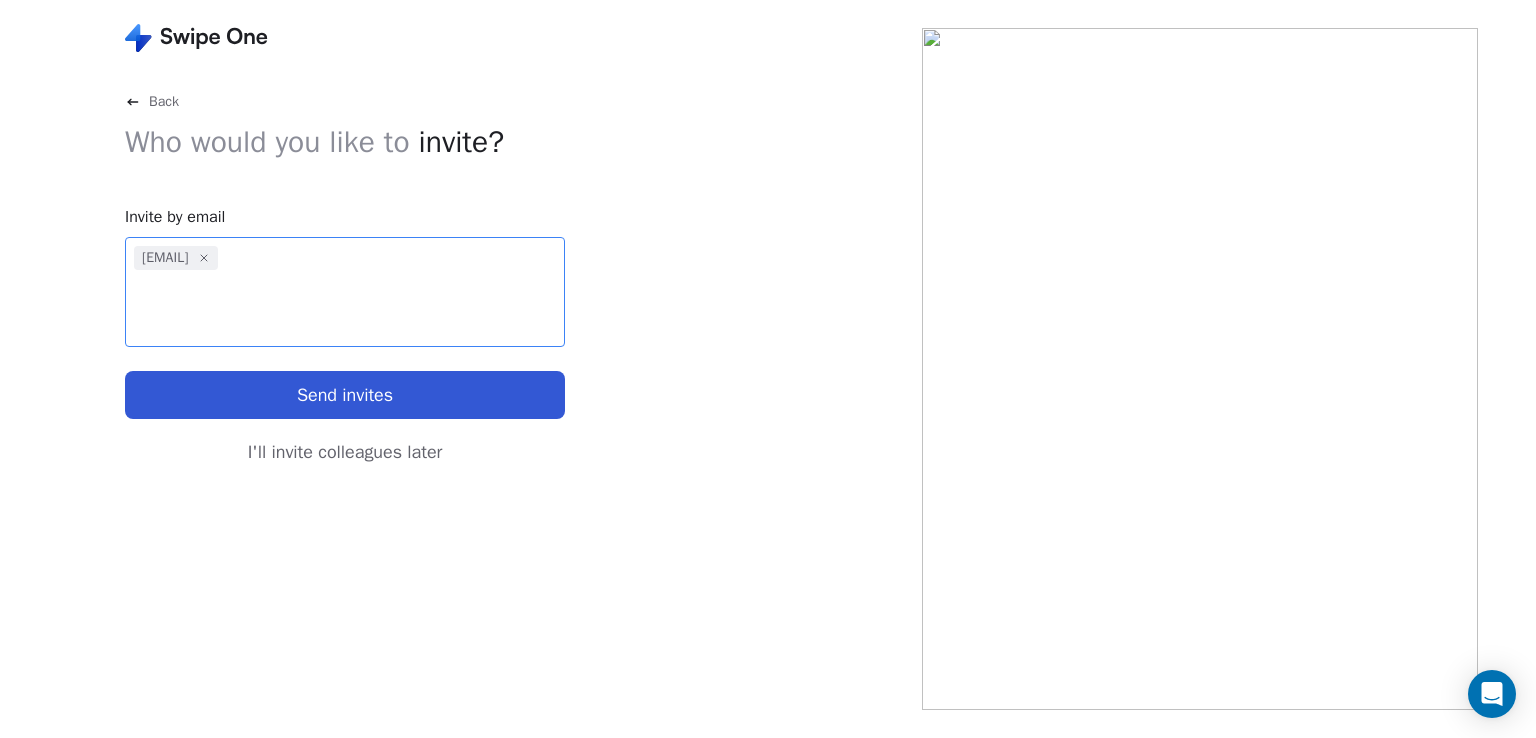 click on "I'll invite colleagues later" at bounding box center (345, 452) 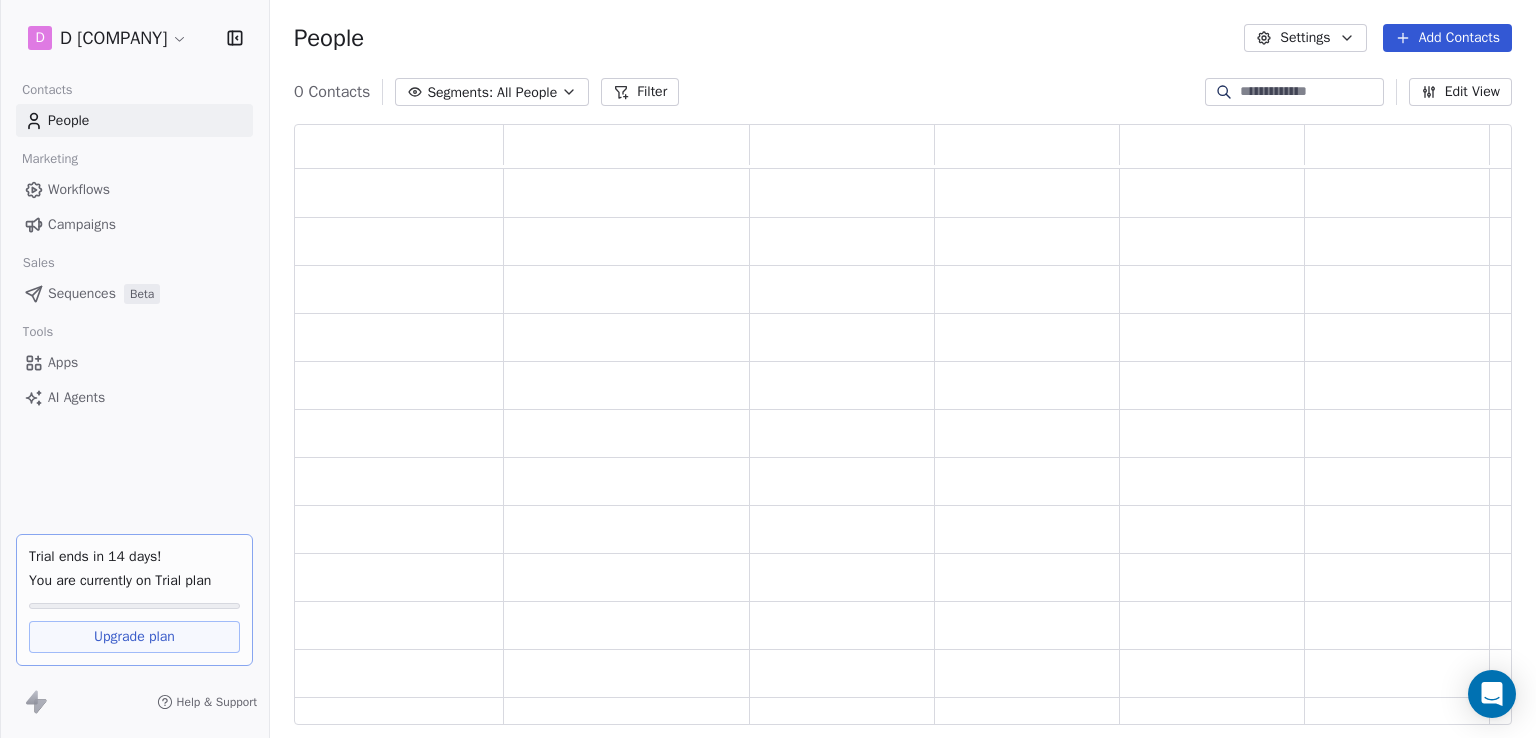scroll, scrollTop: 16, scrollLeft: 16, axis: both 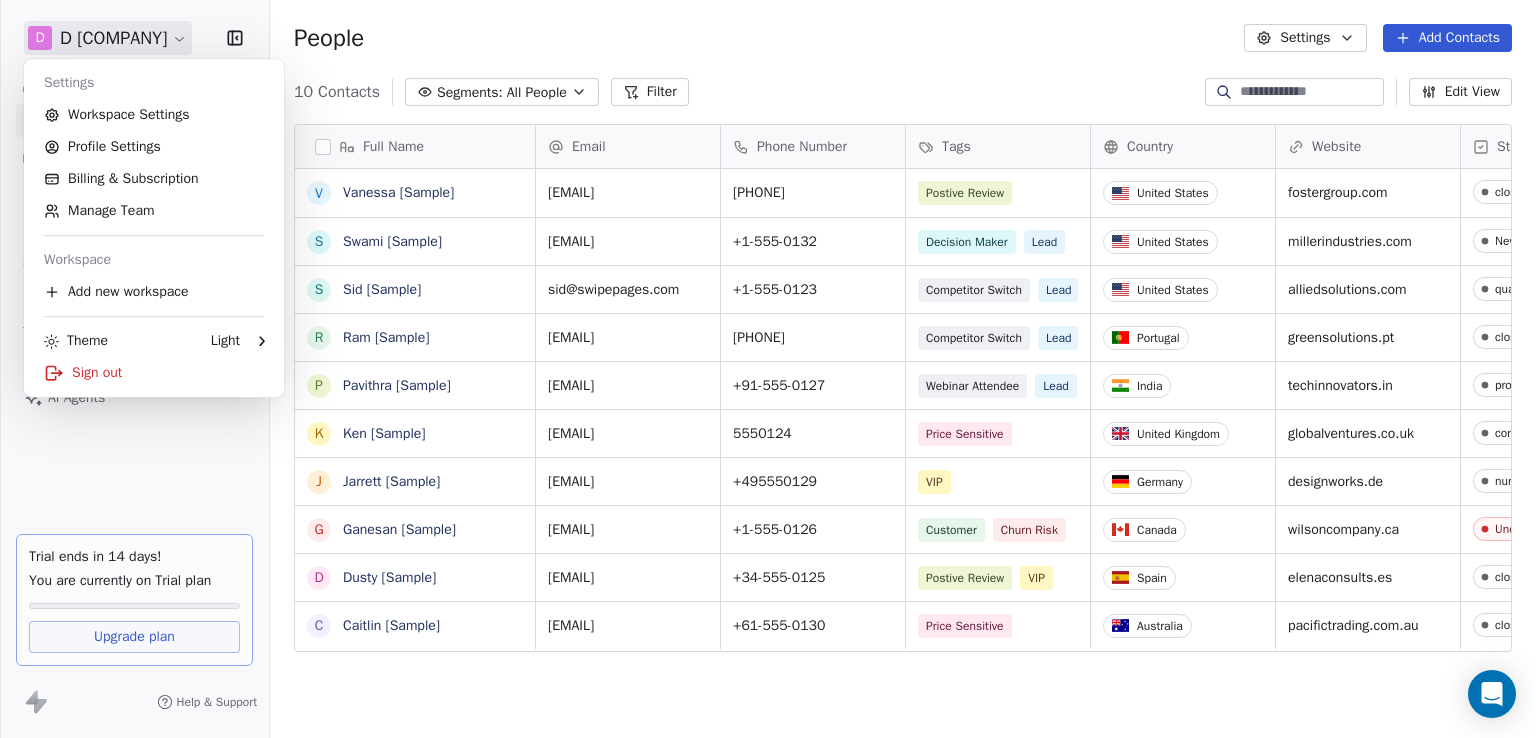 click on "D [COMPANY] Contacts People Marketing Workflows Campaigns Sales Sequences Beta Tools Apps AI Agents Trial ends in 14 days! You are currently on Trial plan Upgrade plan Help & Support People Settings Add Contacts 10 Contacts Segments: All People Filter Edit View Tag Add to Sequence Export Full Name V [FIRST] [LAST] S [LAST] S [LAST] S [LAST] P [LAST] K [LAST] J [LAST] G [LAST] D [LAST] C [LAST] Email Phone Number Tags Country Website Status Contact Source NPS Score Customer Lifetime Value [EMAIL] [PHONE] Postive Review [COUNTRY] fostergroup.com closed_won Referral 9 $45,000 [EMAIL] [PHONE] Decision Maker Lead [COUNTRY] millerindustries.com New Lead Social Media 9 [EMAIL] [PHONE] Competitor Switch Lead [COUNTRY] alliedsolutions.com qualifying Website Form $0 [EMAIL] [PHONE] Competitor Switch Lead [COUNTRY] greensolutions.pt closed_won Facebook Ad 10 $0" at bounding box center [768, 369] 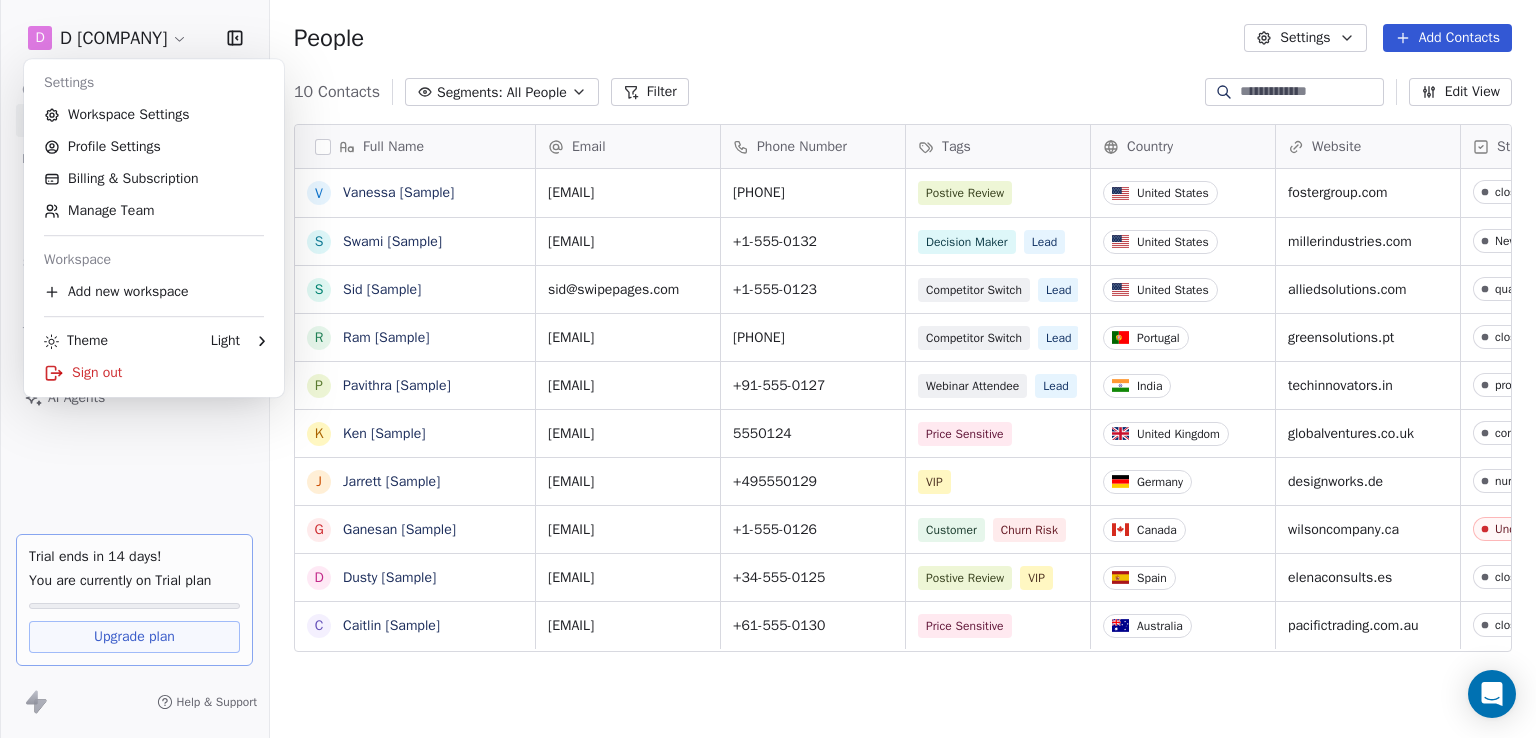 click on "D [COMPANY] Contacts People Marketing Workflows Campaigns Sales Sequences Beta Tools Apps AI Agents Trial ends in 14 days! You are currently on Trial plan Upgrade plan Help & Support People Settings Add Contacts 10 Contacts Segments: All People Filter Edit View Tag Add to Sequence Export Full Name V [FIRST] [LAST] S [LAST] S [LAST] S [LAST] P [LAST] K [LAST] J [LAST] G [LAST] D [LAST] C [LAST] Email Phone Number Tags Country Website Status Contact Source NPS Score Customer Lifetime Value [EMAIL] [PHONE] Postive Review [COUNTRY] fostergroup.com closed_won Referral 9 $45,000 [EMAIL] [PHONE] Decision Maker Lead [COUNTRY] millerindustries.com New Lead Social Media 9 [EMAIL] [PHONE] Competitor Switch Lead [COUNTRY] alliedsolutions.com qualifying Website Form $0 [EMAIL] [PHONE] Competitor Switch Lead [COUNTRY] greensolutions.pt closed_won Facebook Ad 10 $0" at bounding box center (768, 369) 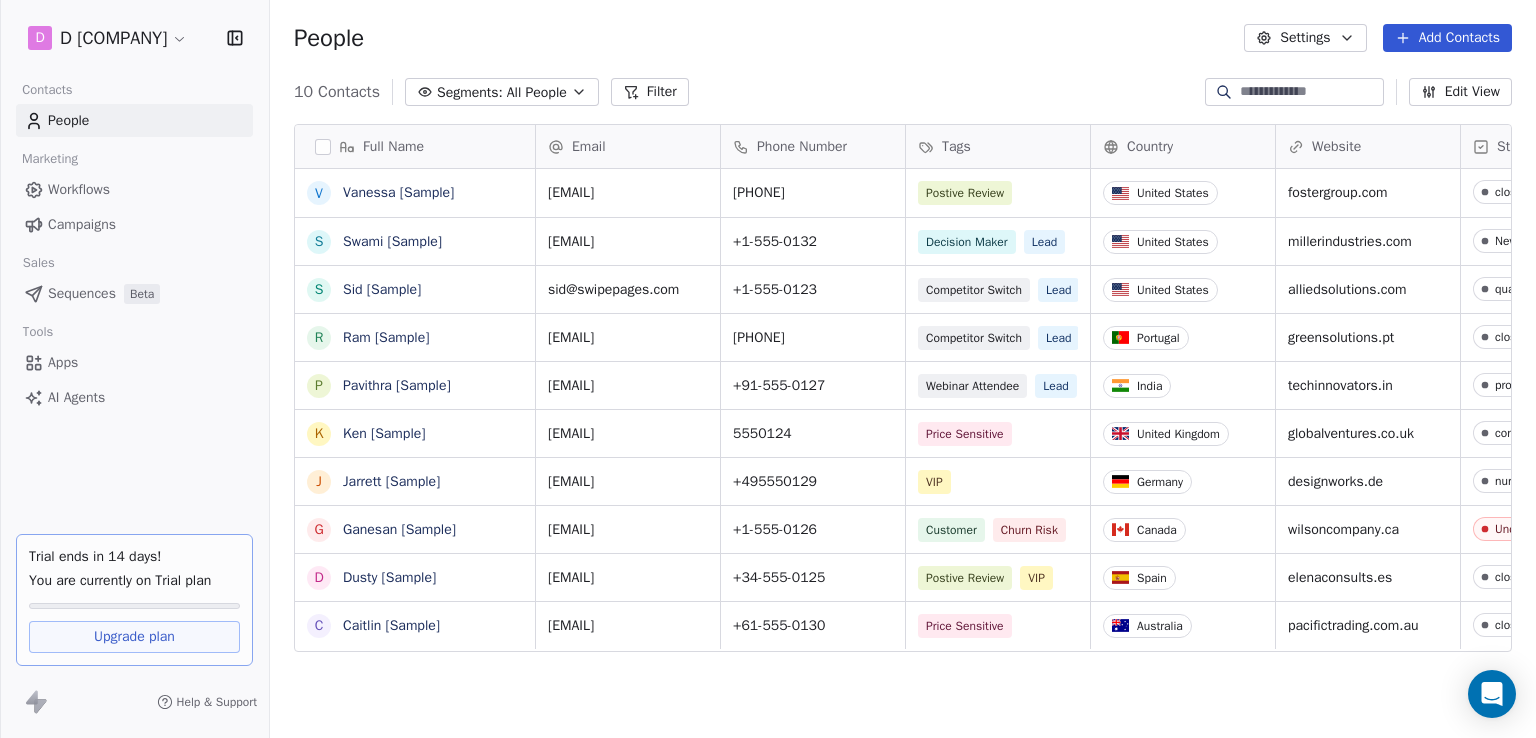 click on "Upgrade plan" at bounding box center (134, 637) 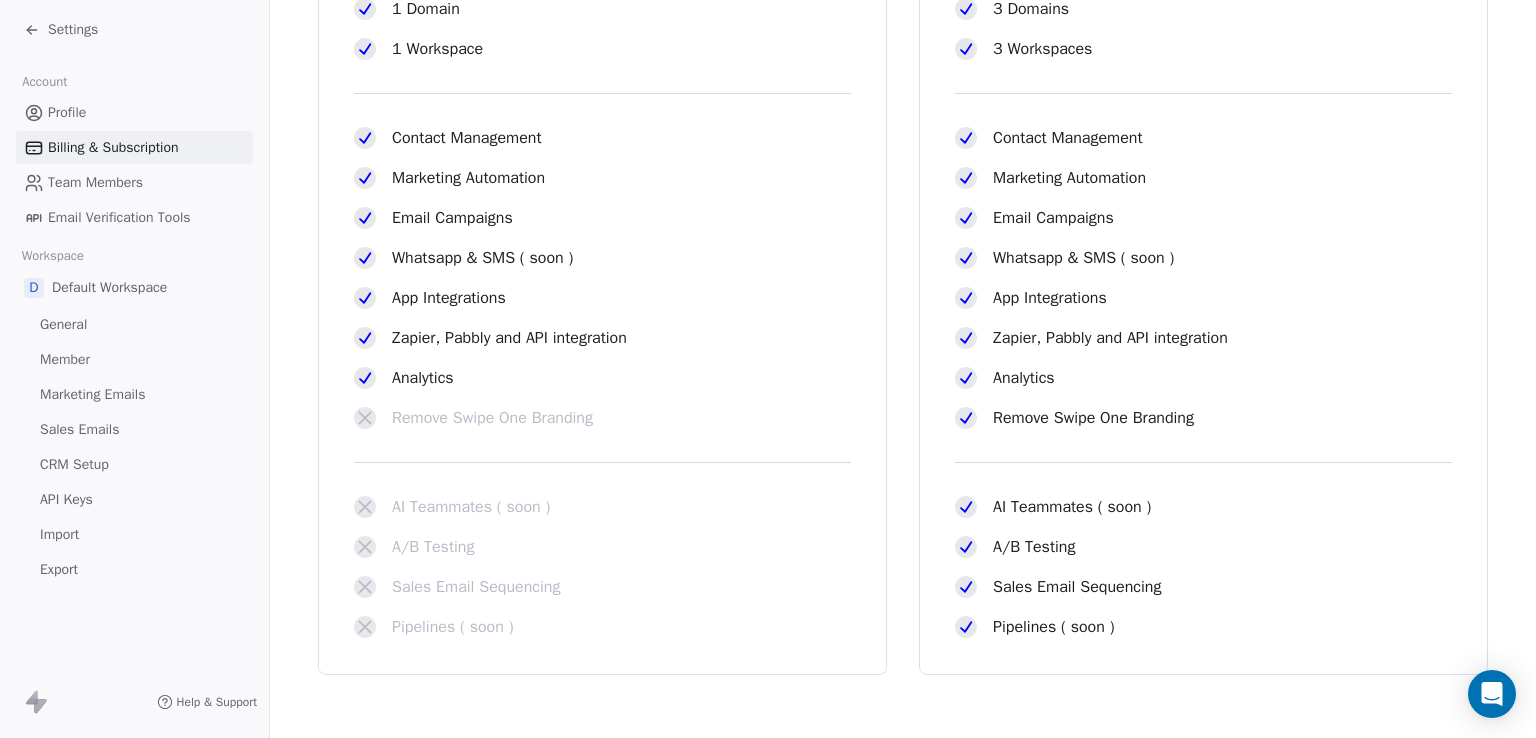 scroll, scrollTop: 0, scrollLeft: 0, axis: both 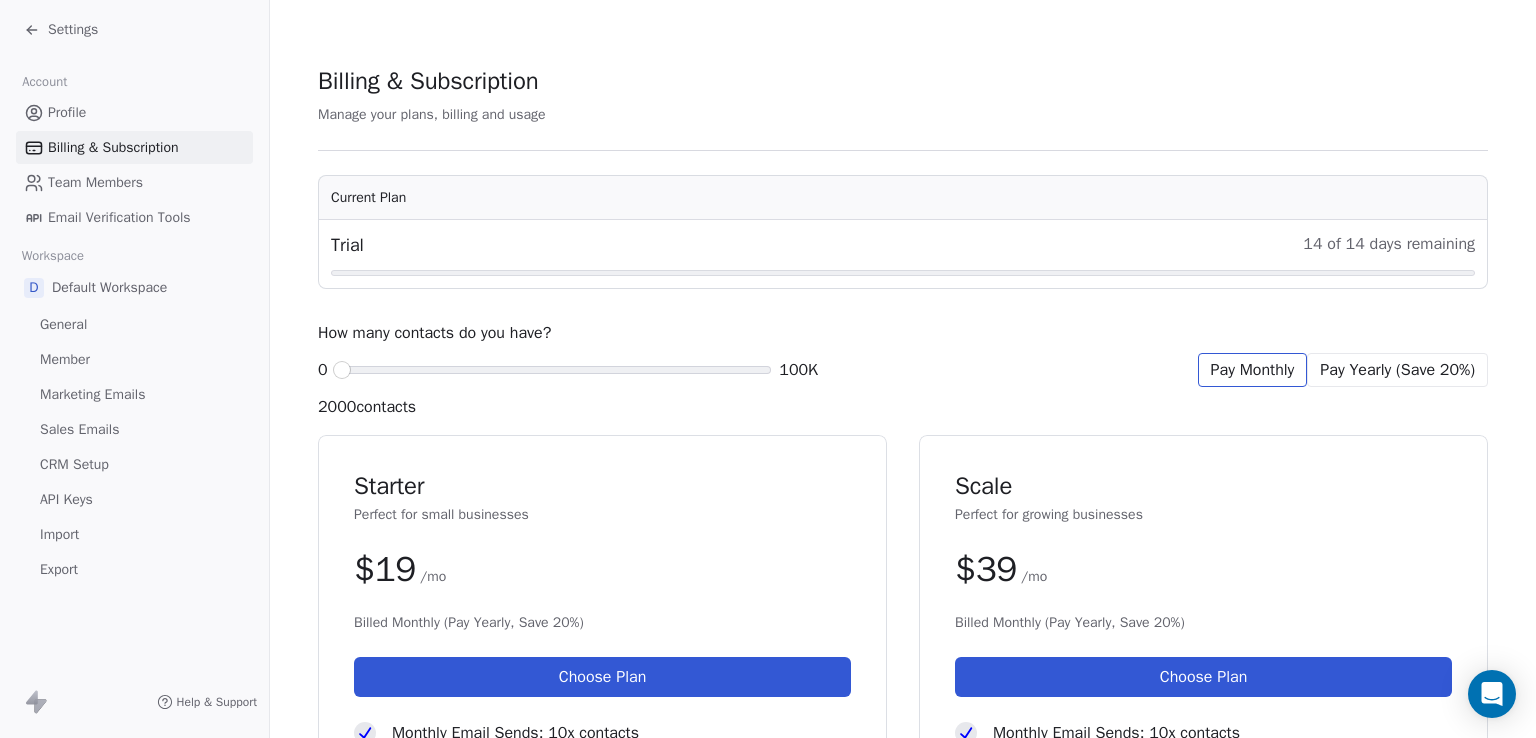 click on "Profile" at bounding box center (67, 112) 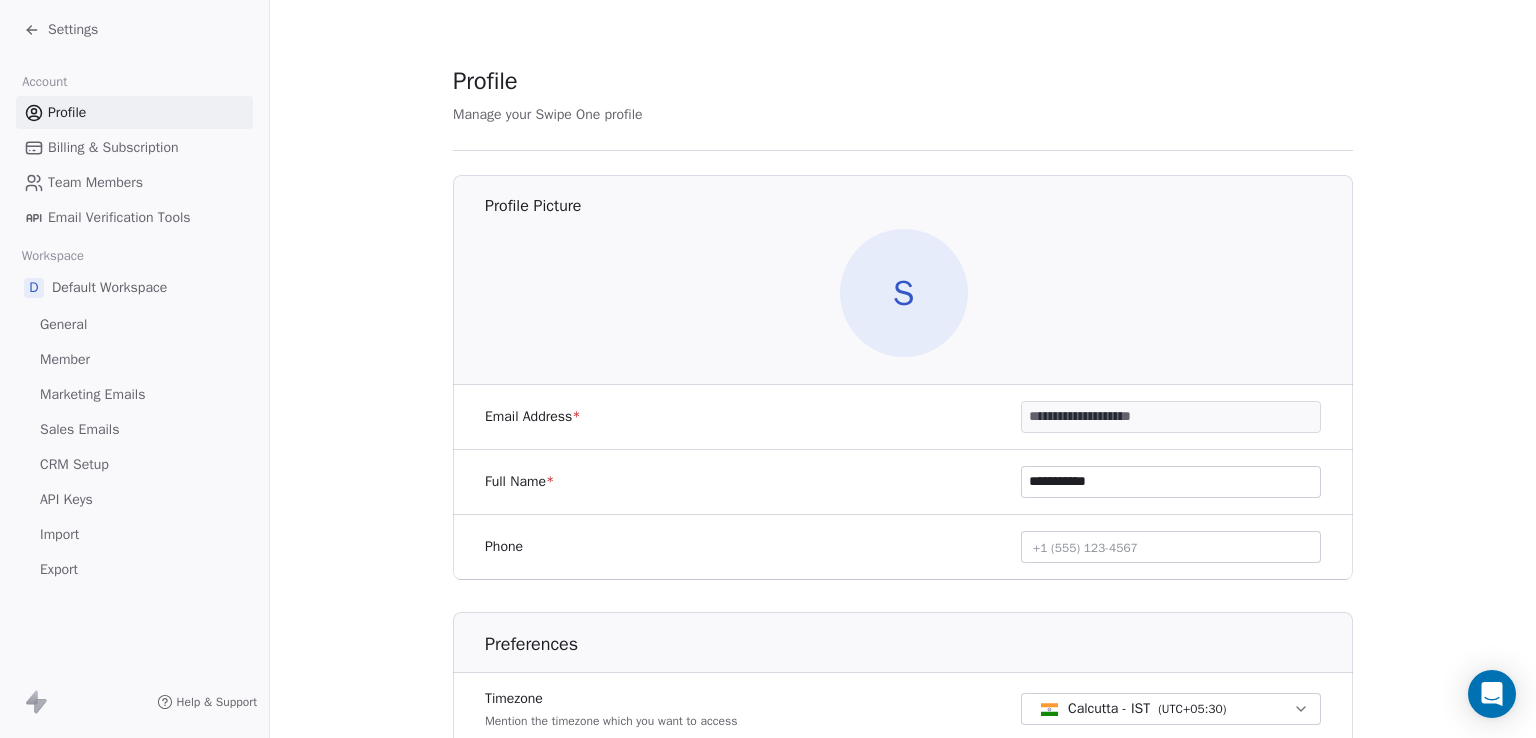 click 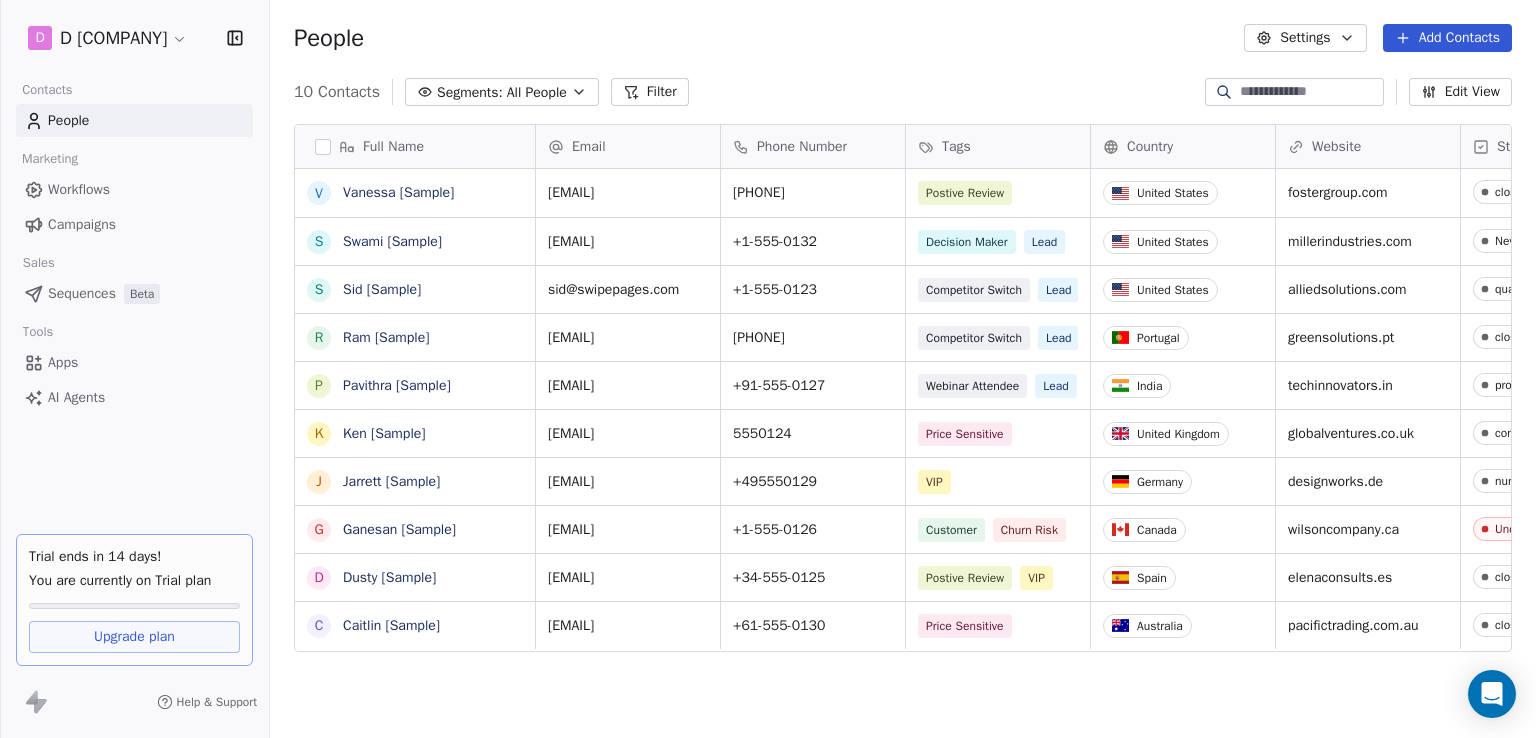 scroll, scrollTop: 16, scrollLeft: 16, axis: both 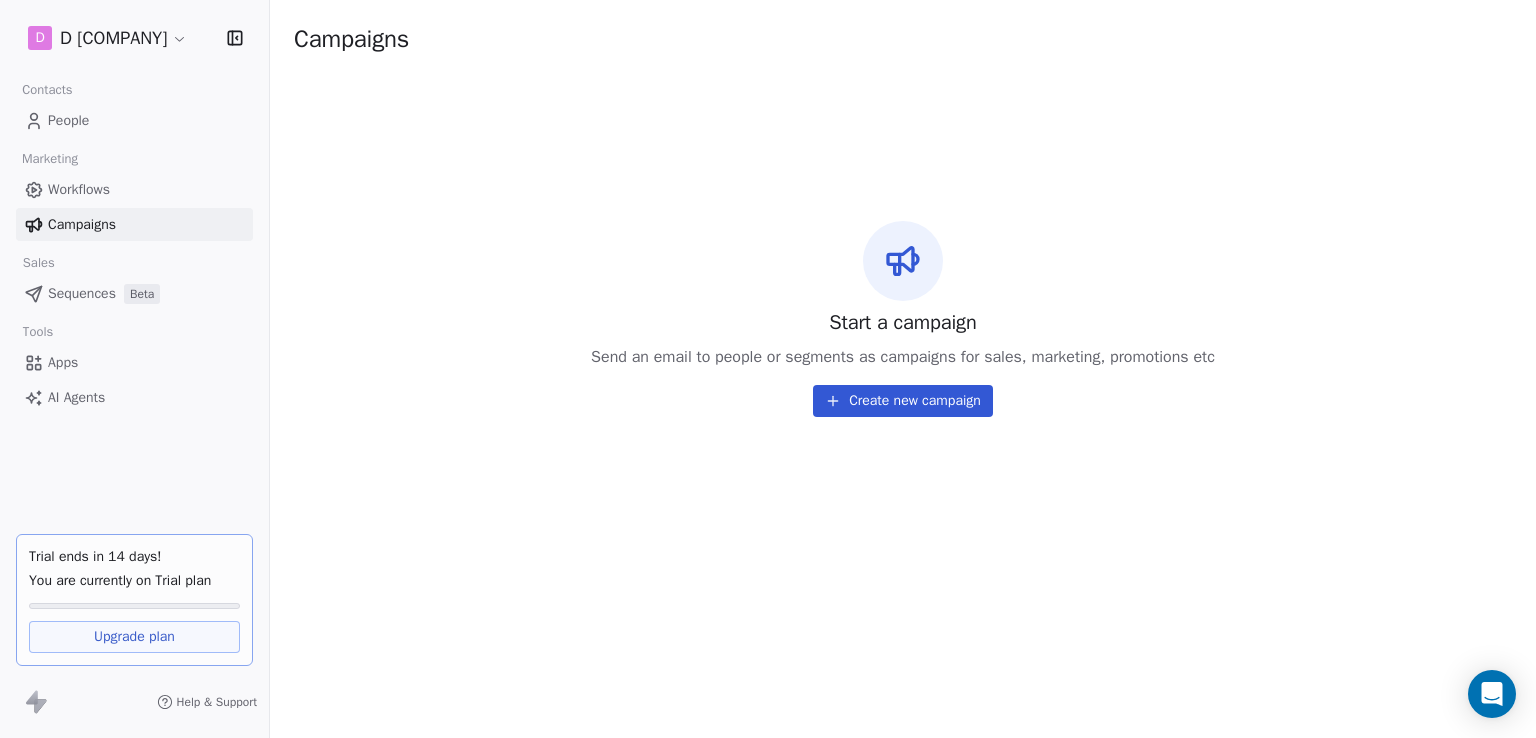 click on "Workflows" at bounding box center (79, 189) 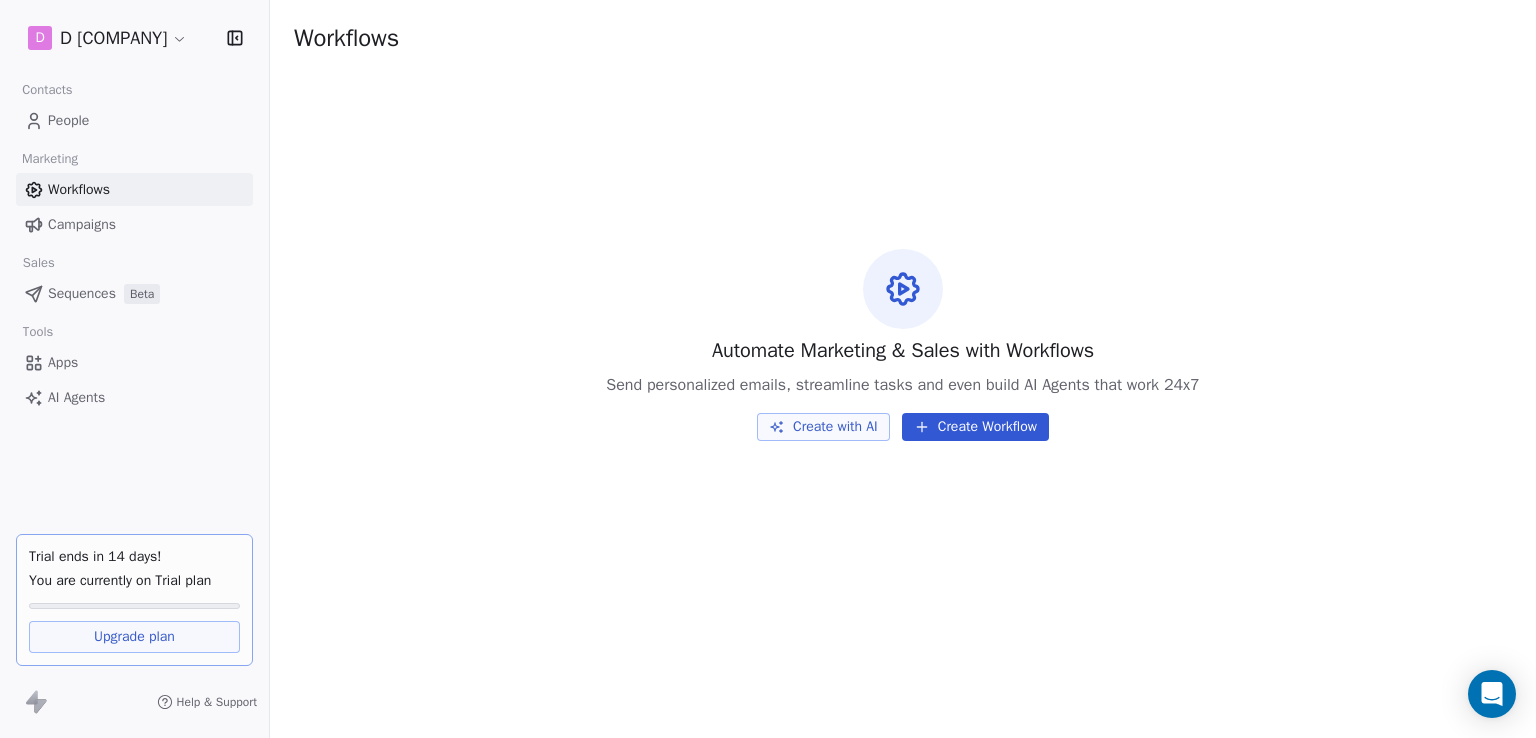 click on "People" at bounding box center (134, 120) 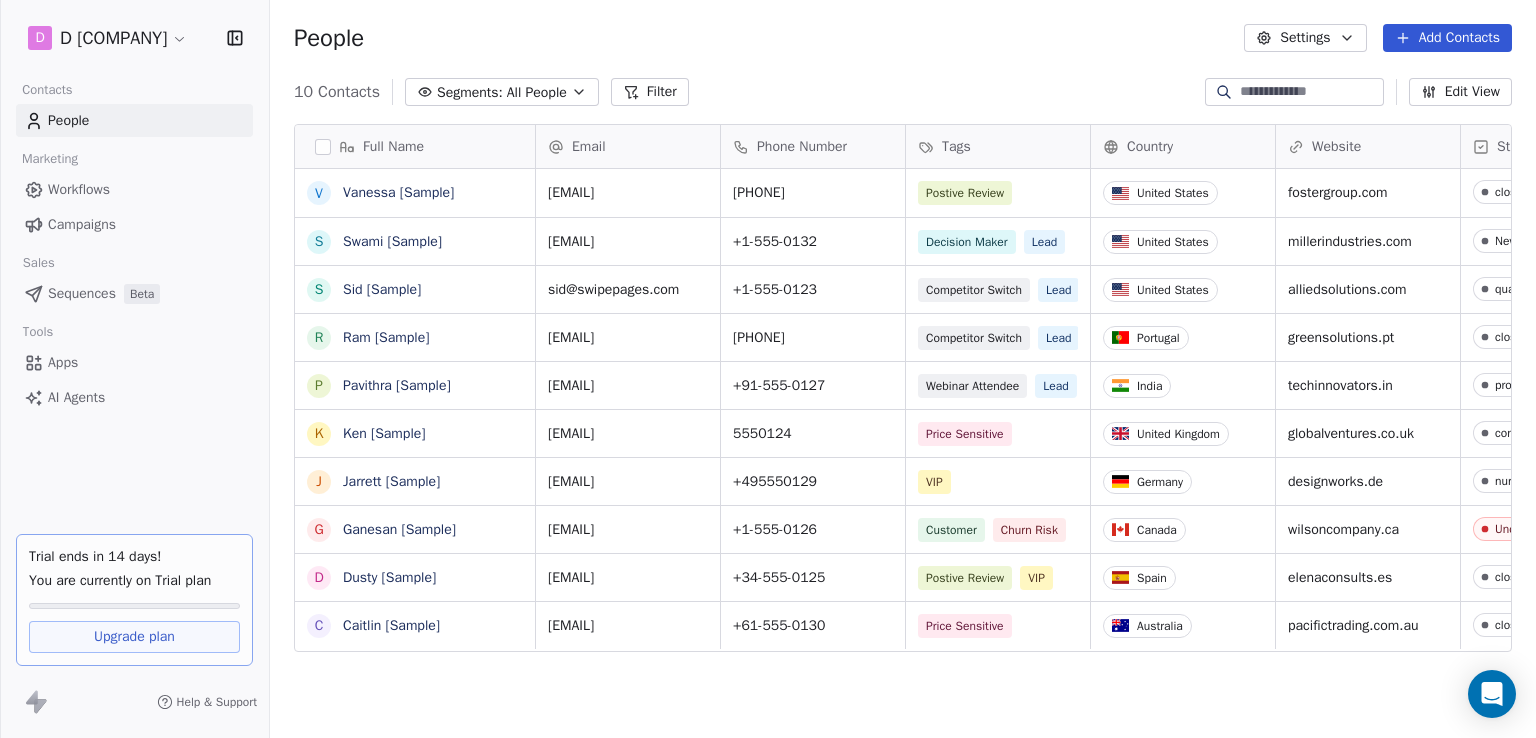 scroll, scrollTop: 16, scrollLeft: 16, axis: both 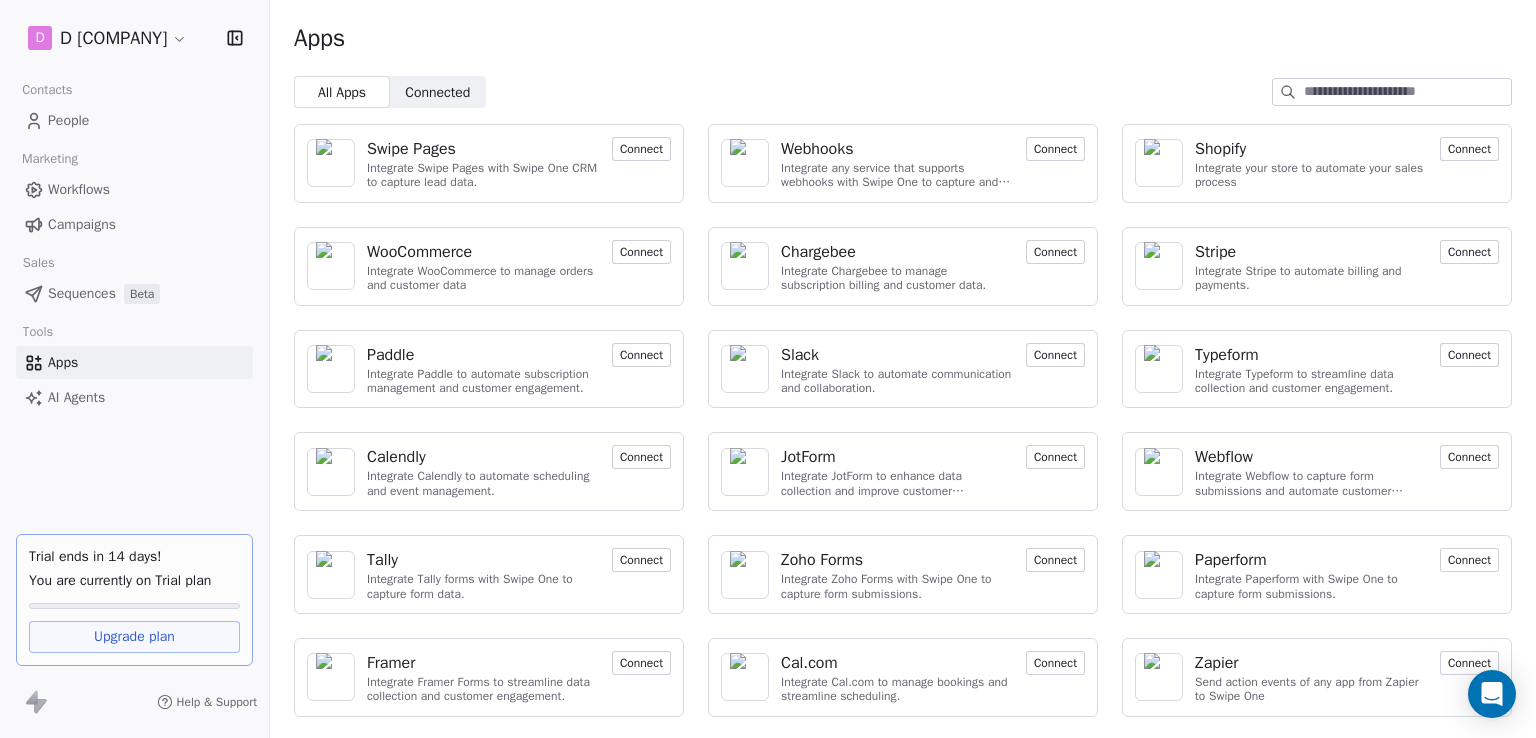 click on "Connect" at bounding box center (1055, 149) 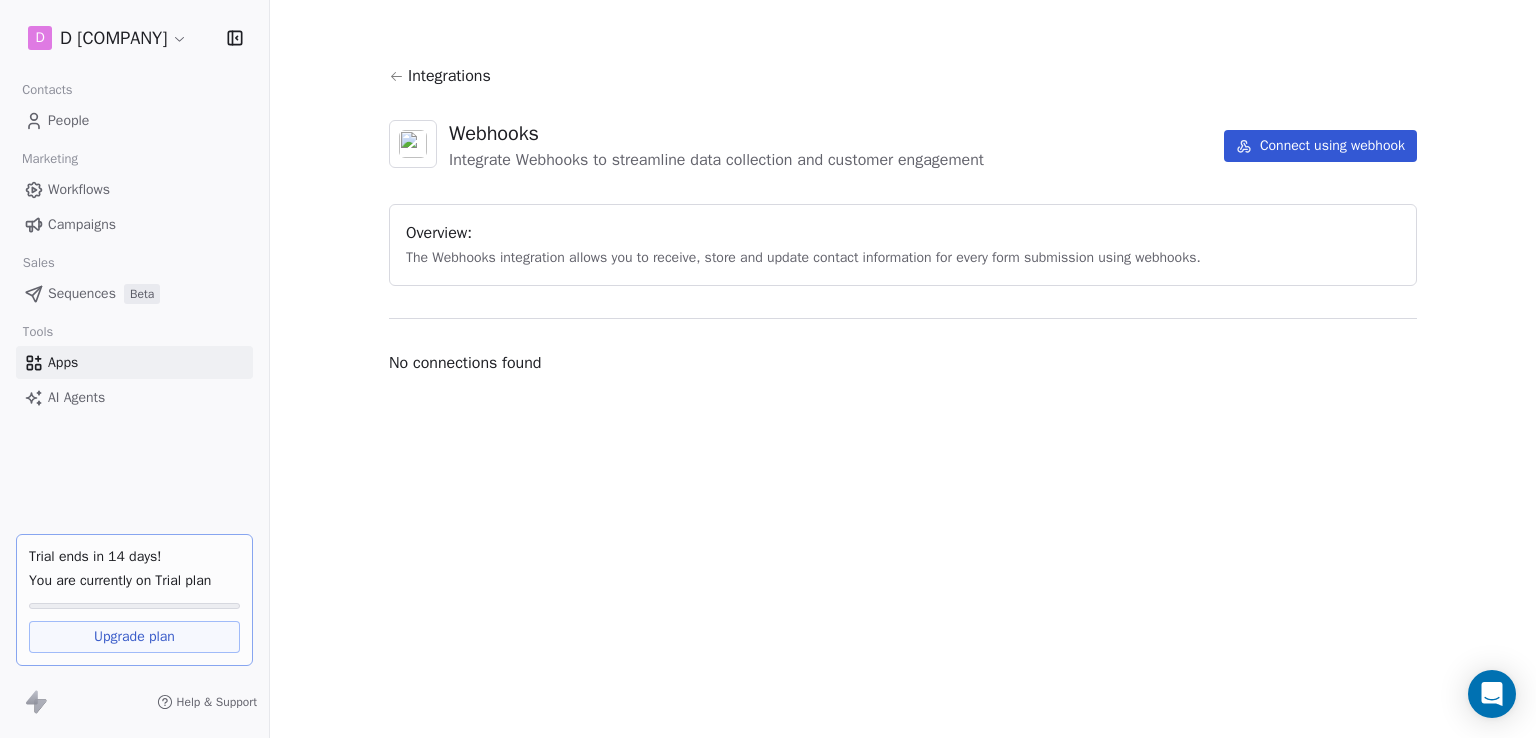 click on "Connect using webhook" at bounding box center (1320, 146) 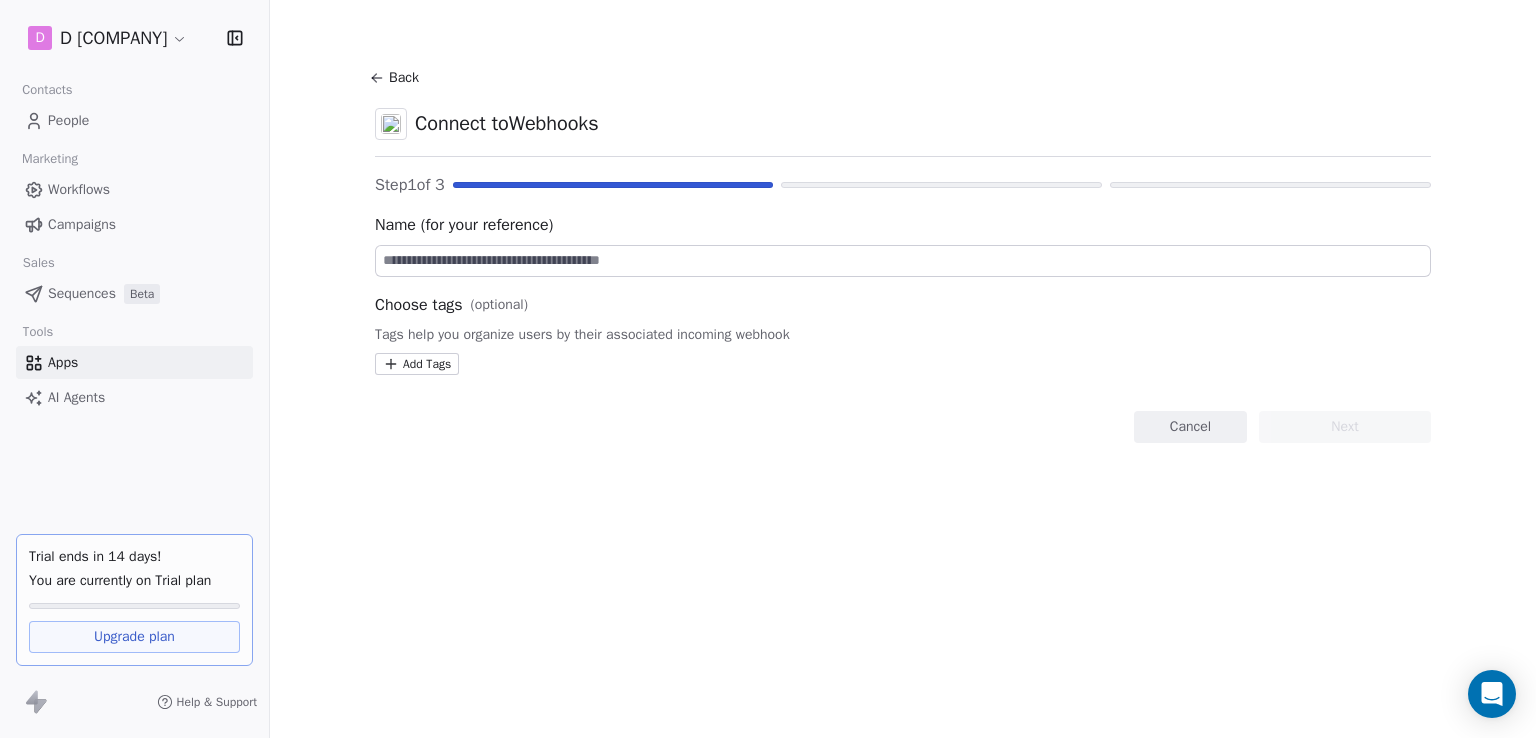 click at bounding box center [903, 261] 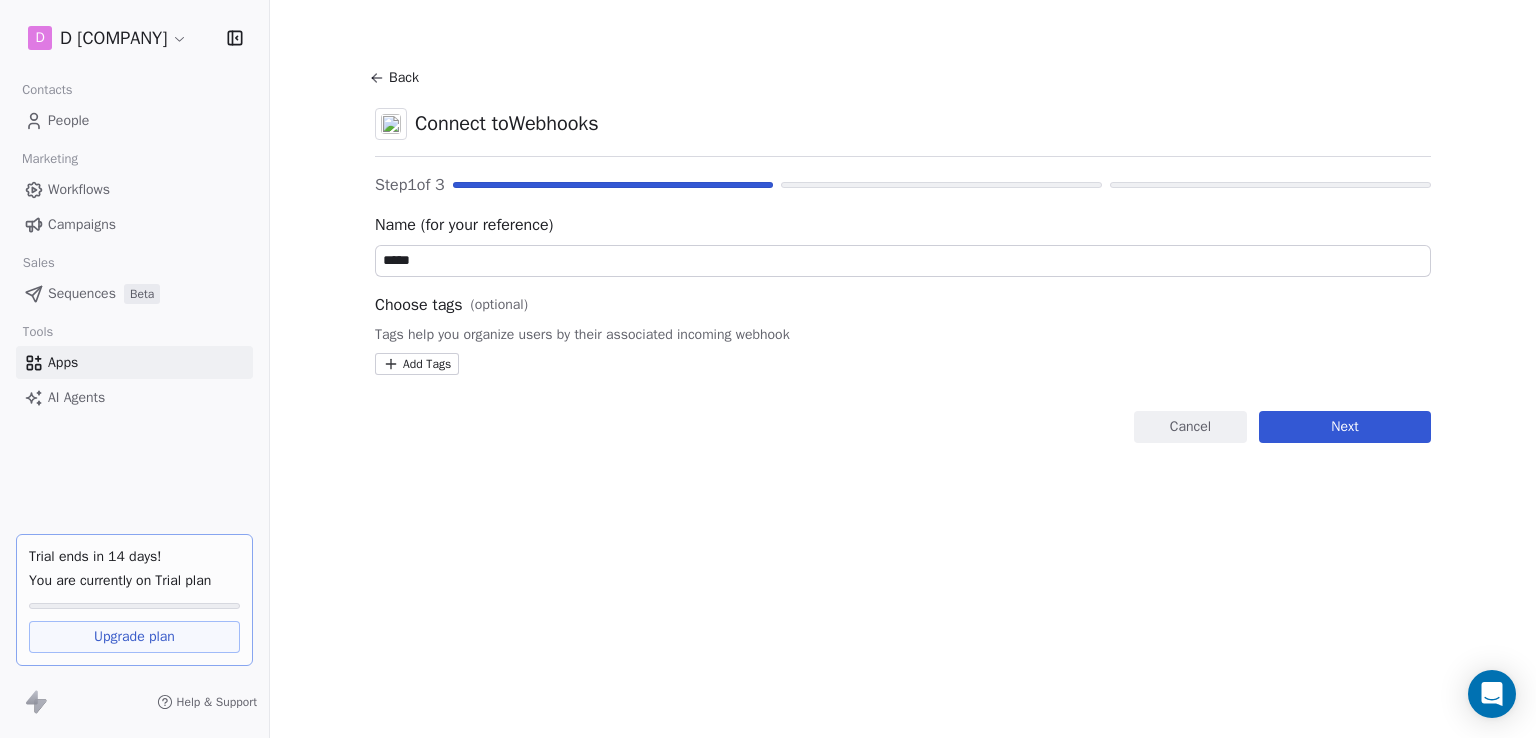 type on "*****" 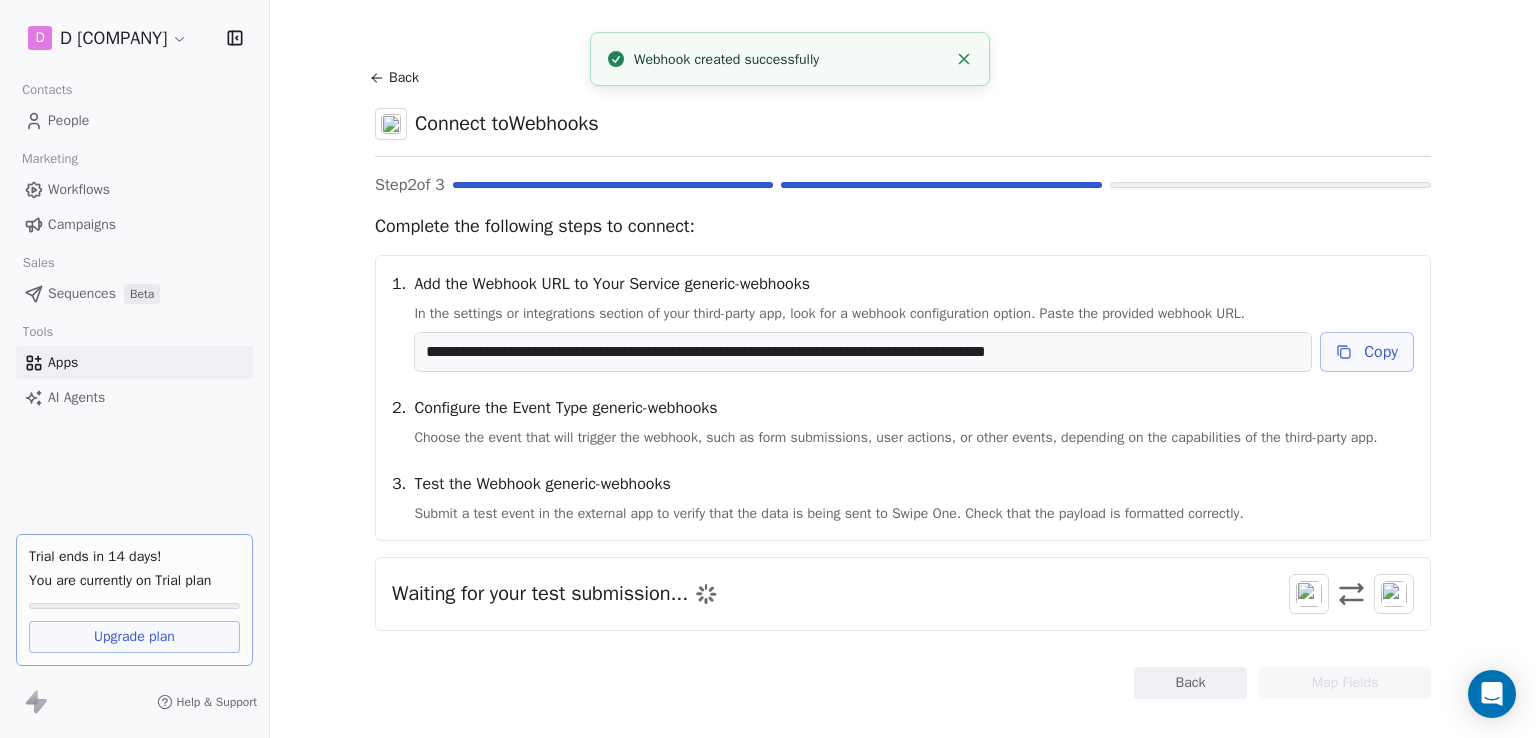 click on "Copy" at bounding box center (1367, 352) 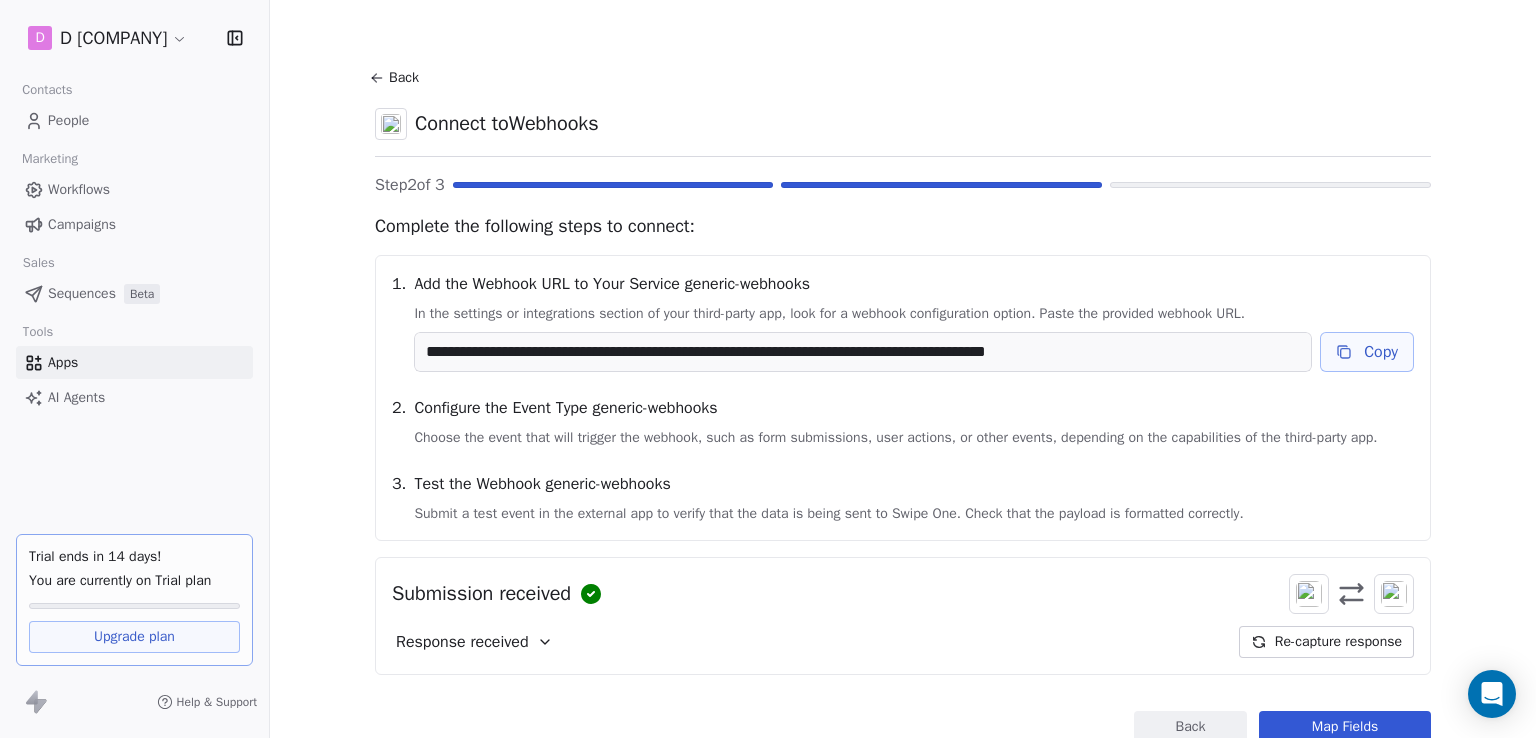 scroll, scrollTop: 68, scrollLeft: 0, axis: vertical 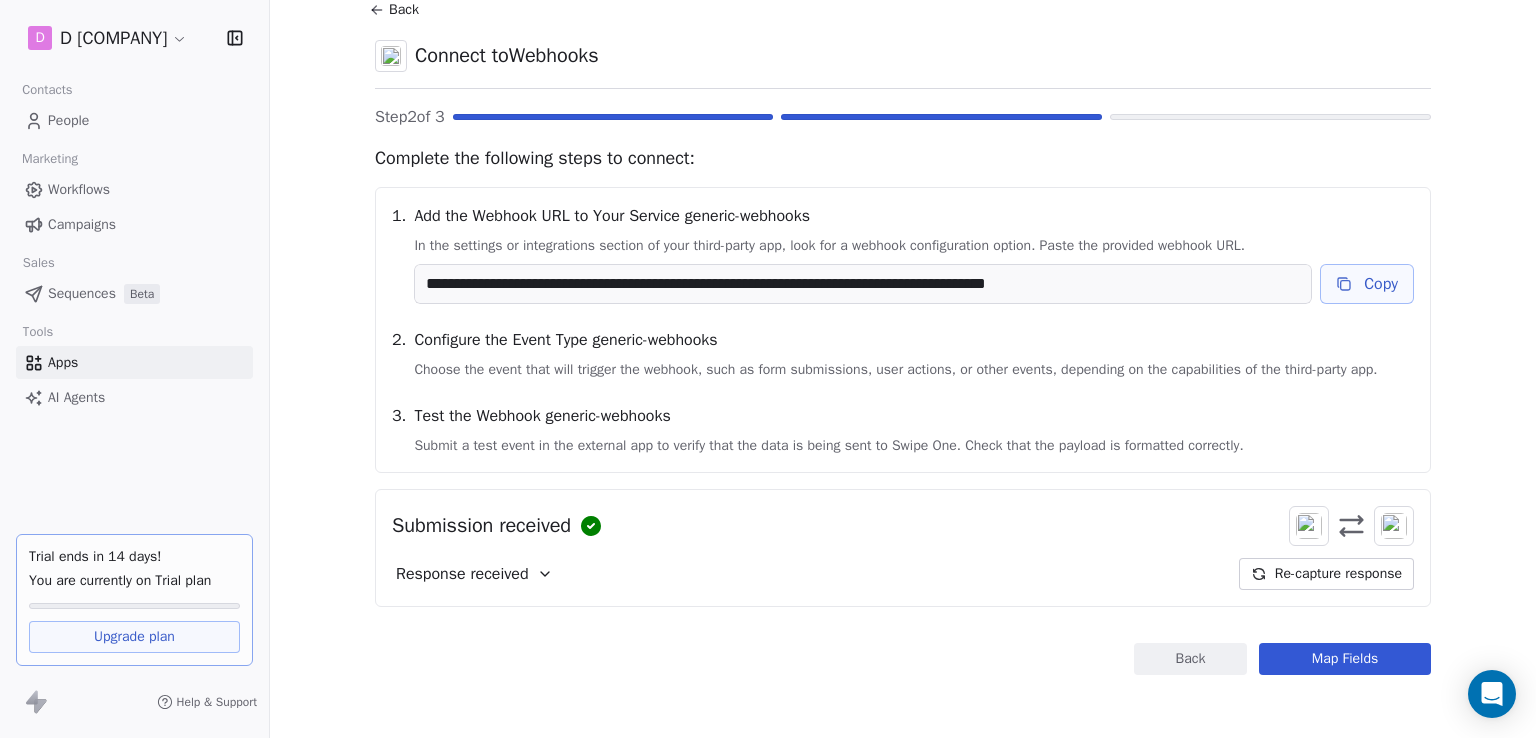 click on "Map Fields" at bounding box center (1345, 659) 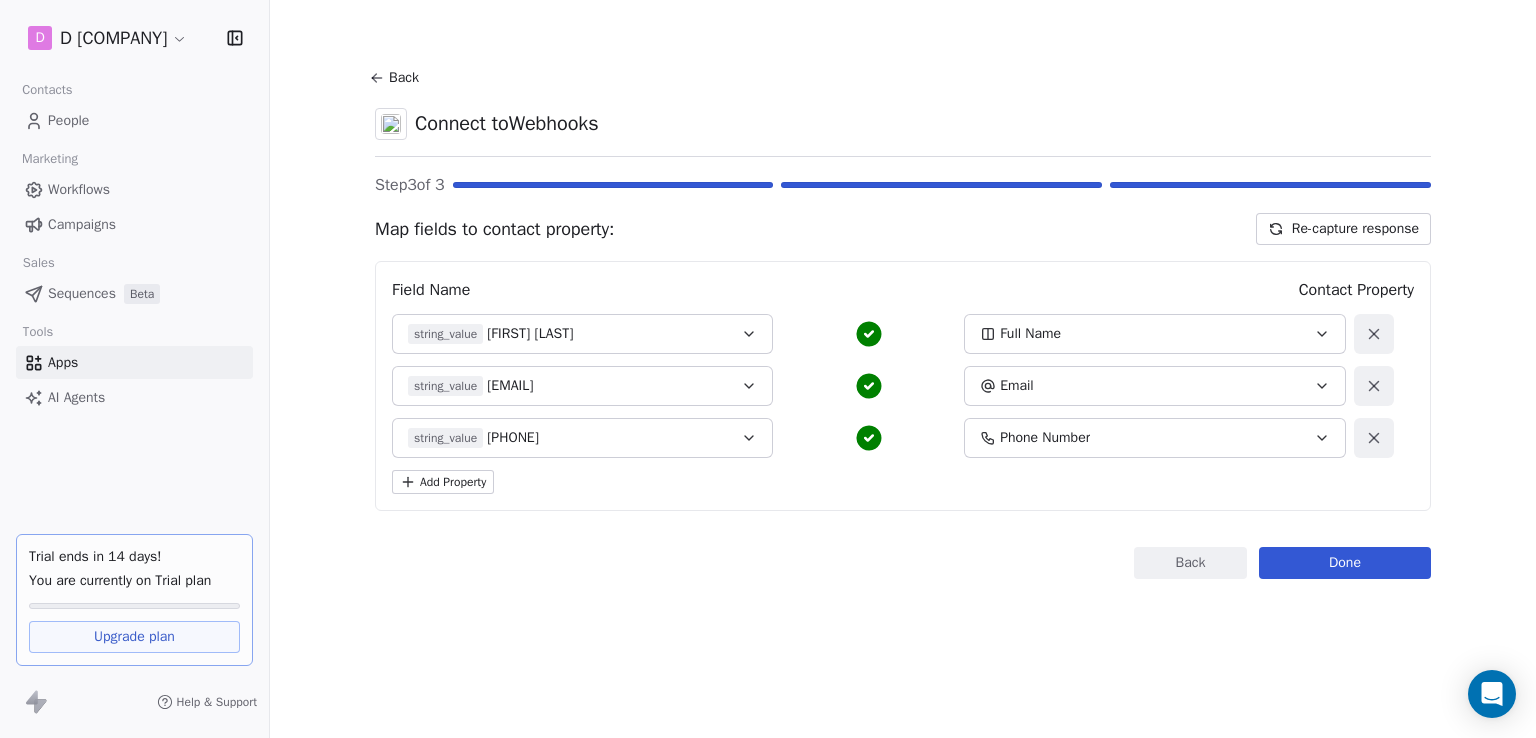 scroll, scrollTop: 0, scrollLeft: 0, axis: both 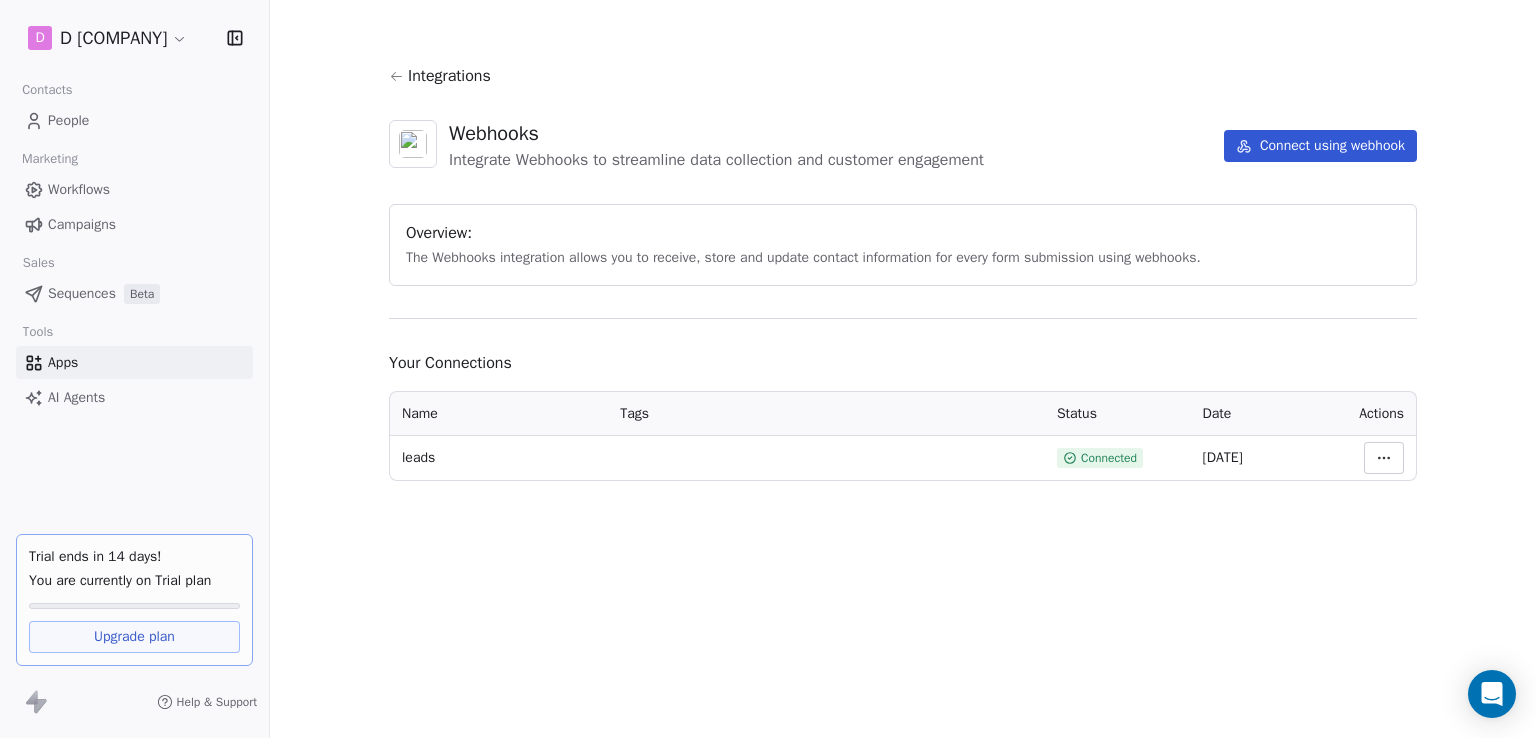 click on "People" at bounding box center [68, 120] 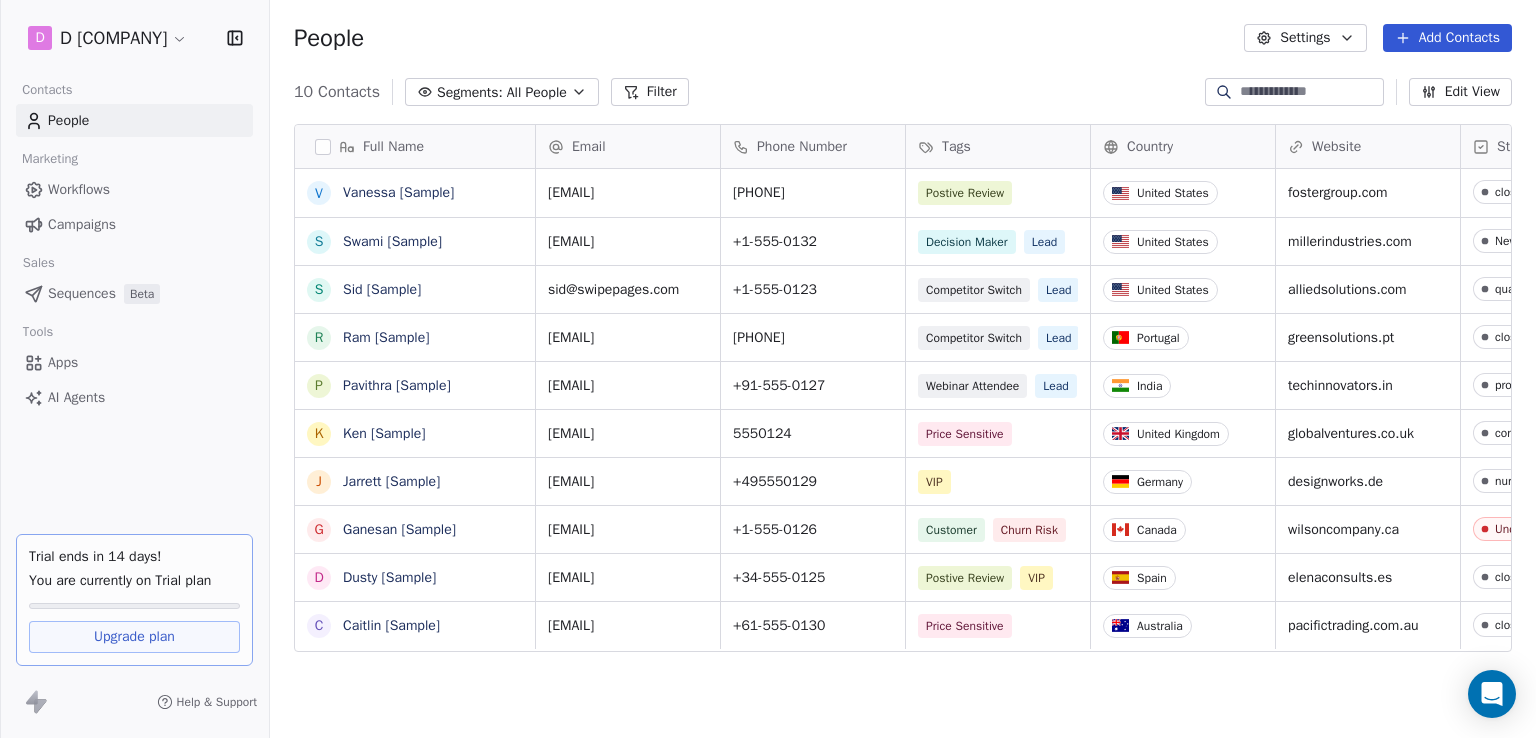 scroll, scrollTop: 16, scrollLeft: 16, axis: both 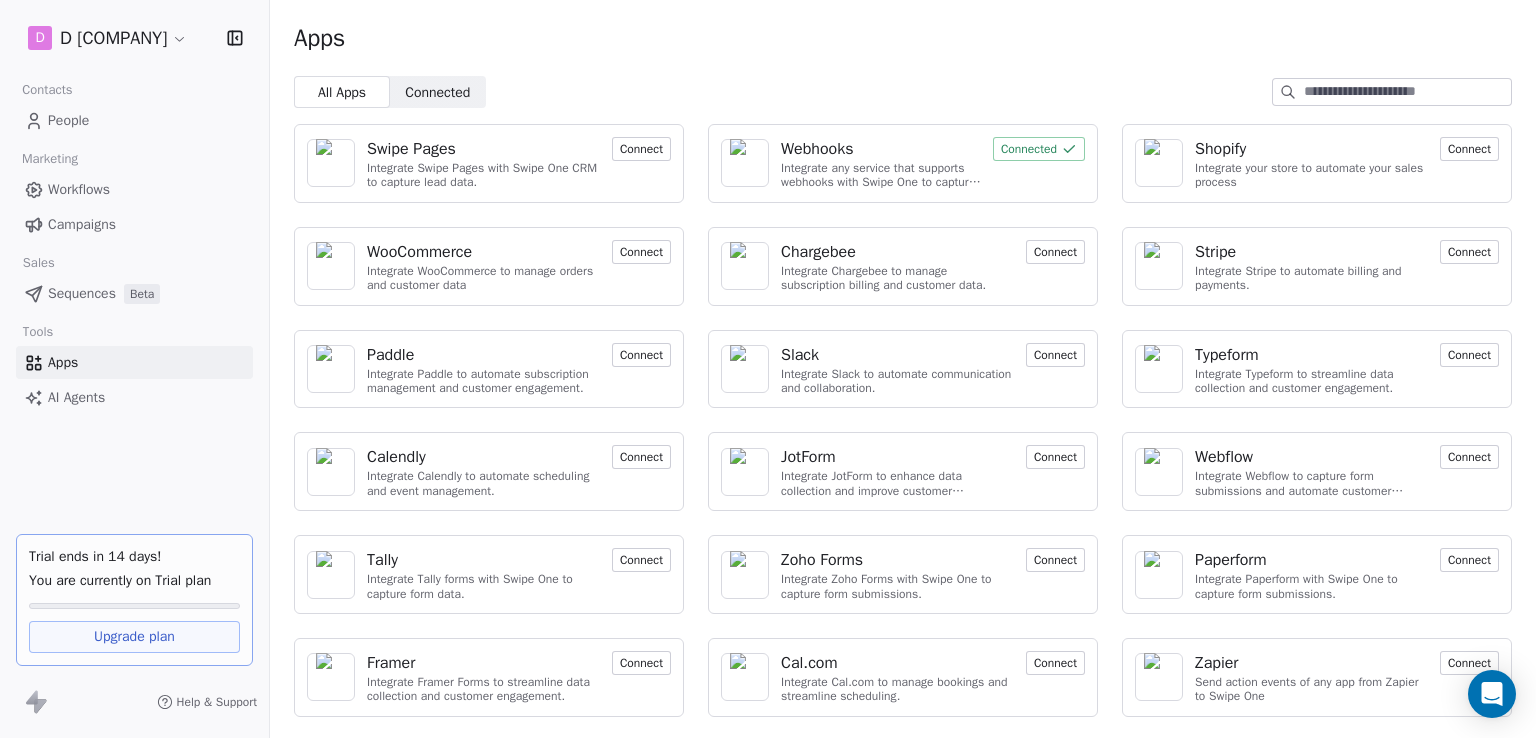 click on "People" at bounding box center [134, 120] 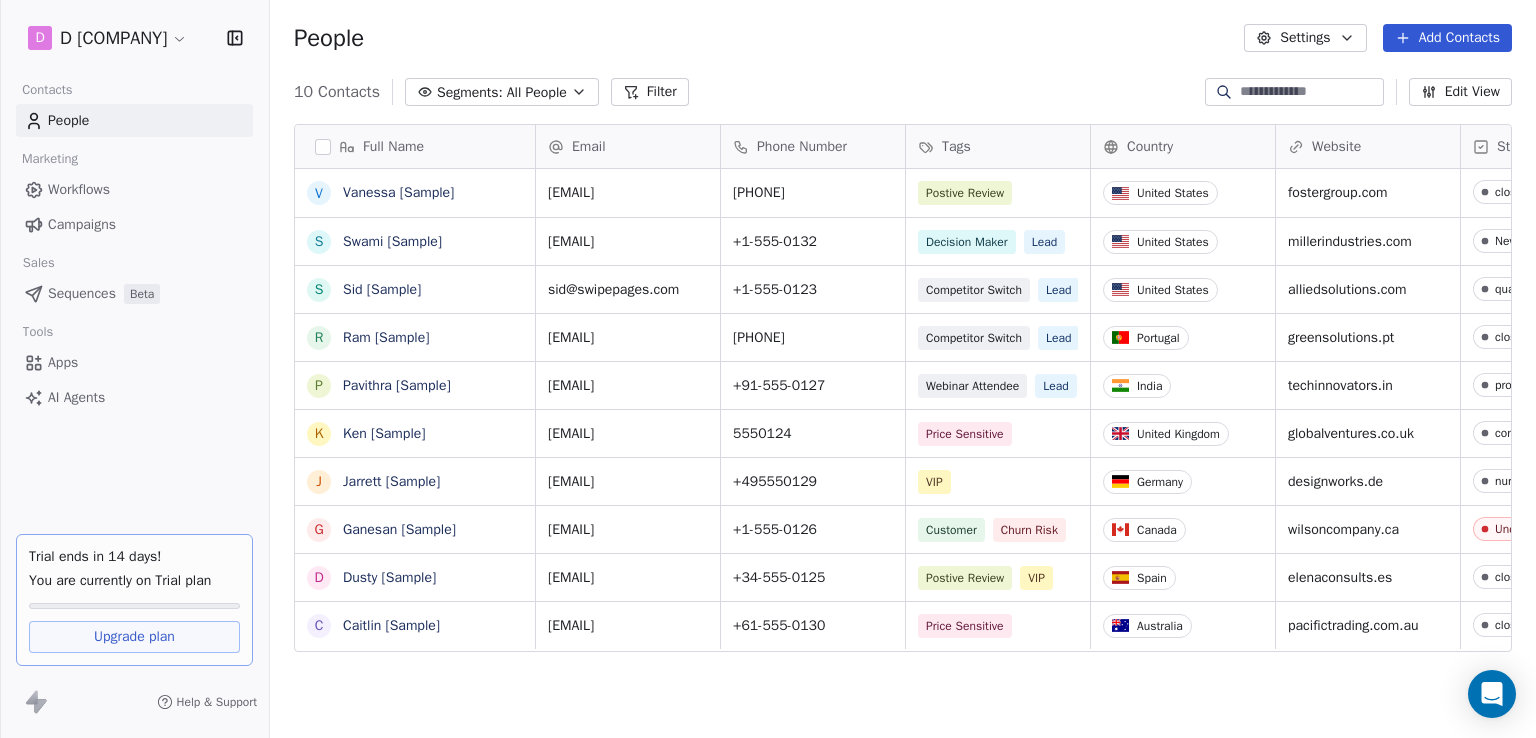 scroll, scrollTop: 16, scrollLeft: 16, axis: both 